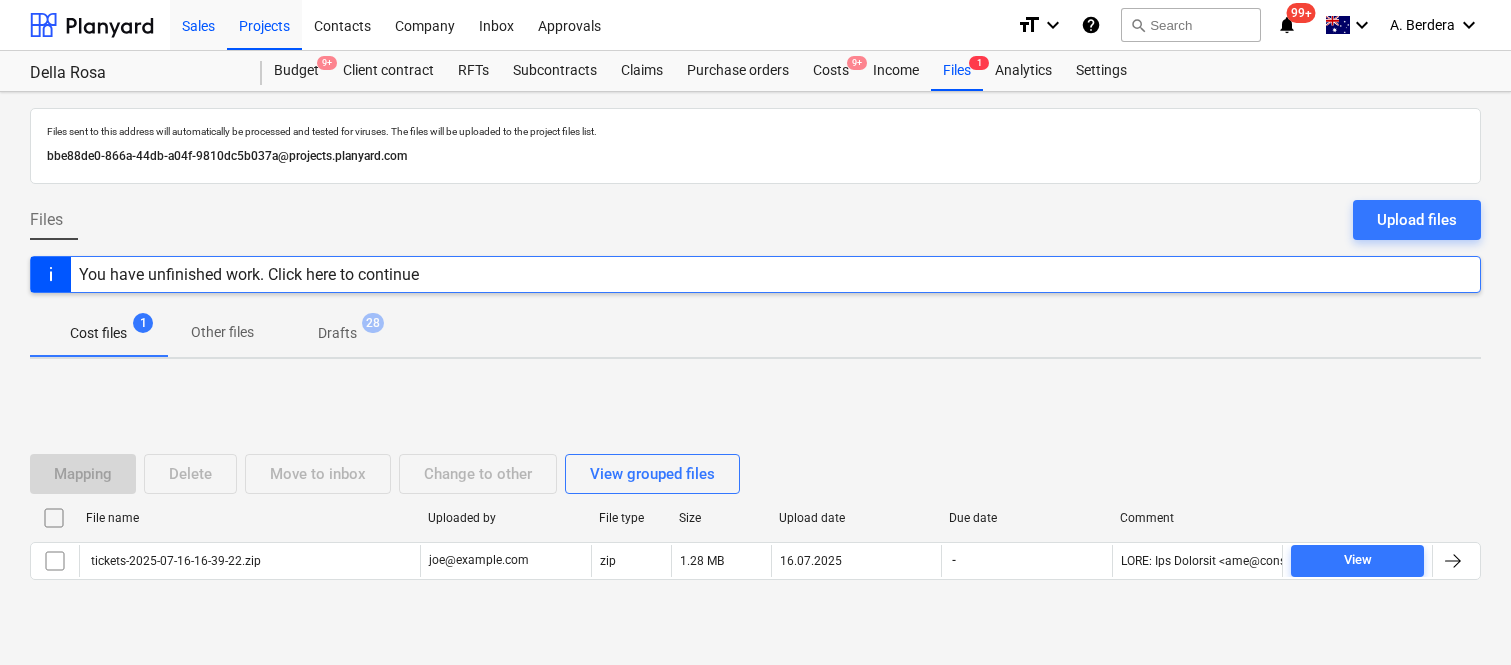 scroll, scrollTop: 0, scrollLeft: 0, axis: both 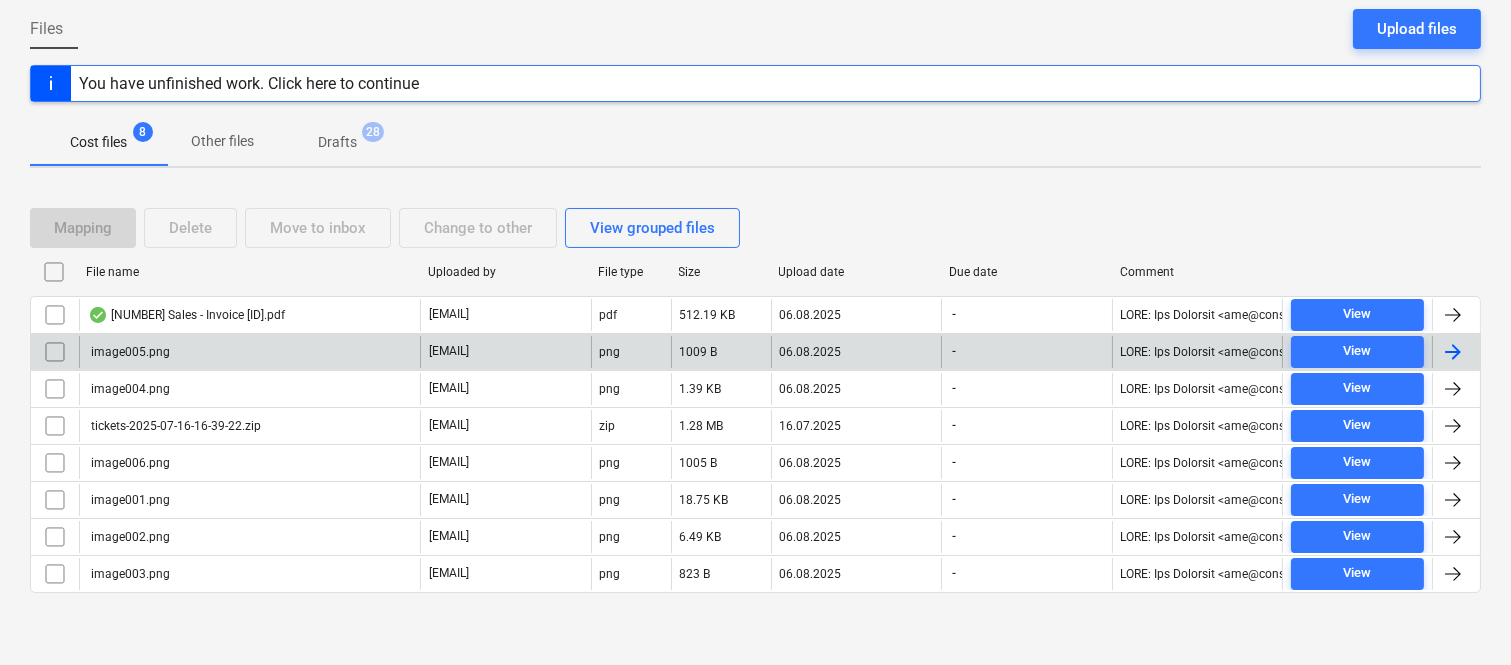 click at bounding box center (55, 352) 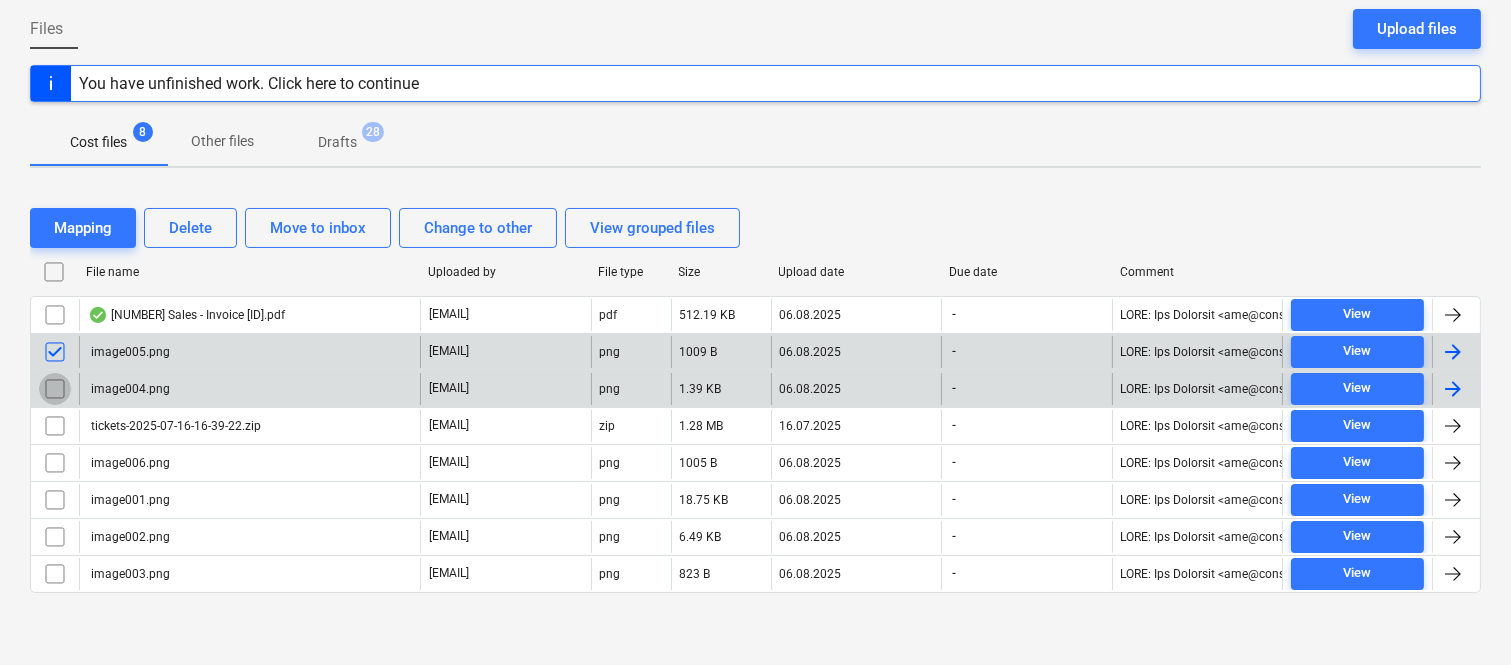 click at bounding box center (55, 389) 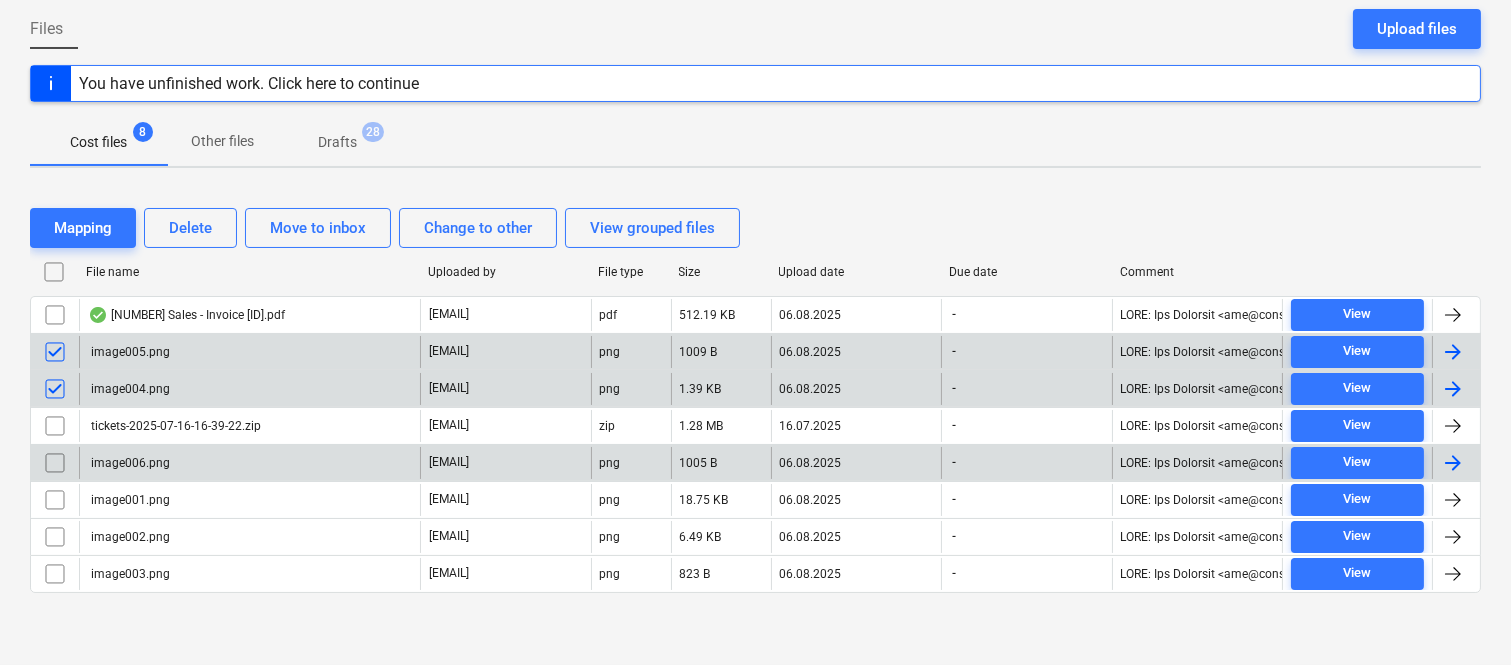 click at bounding box center (55, 463) 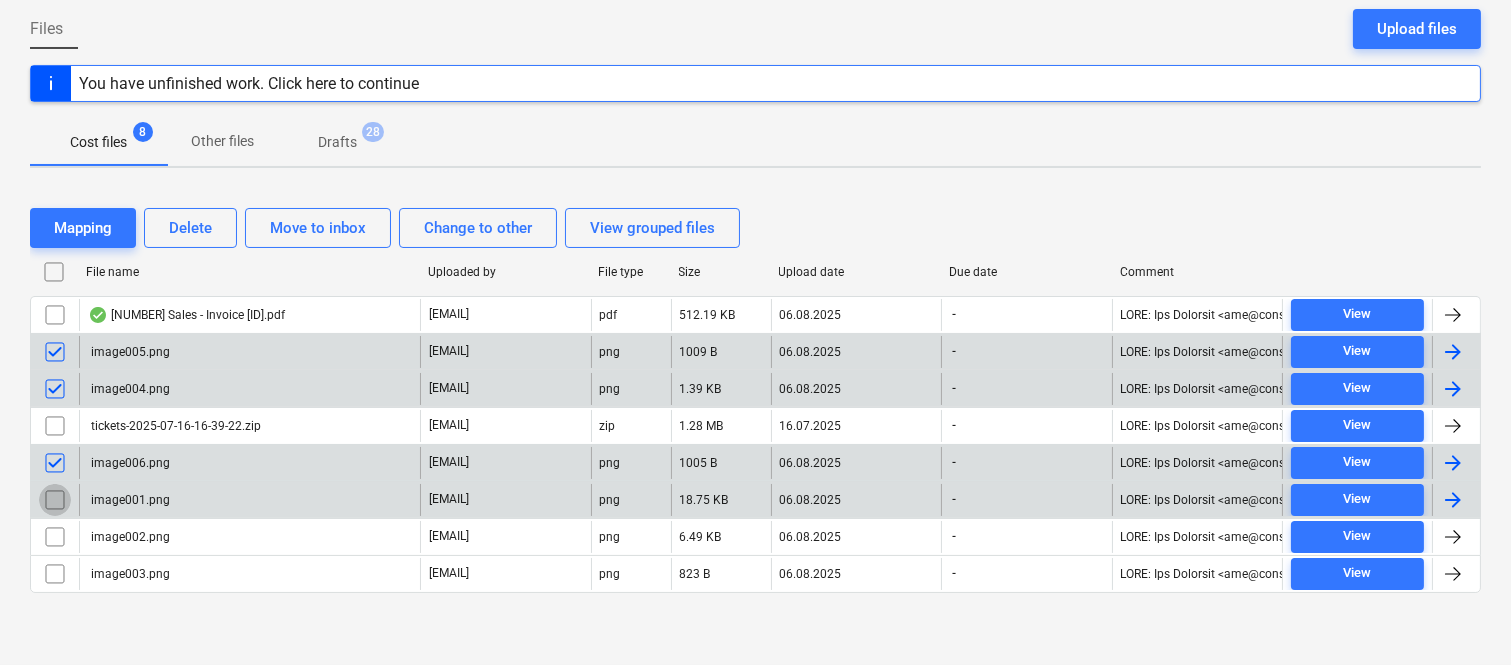 click at bounding box center [55, 500] 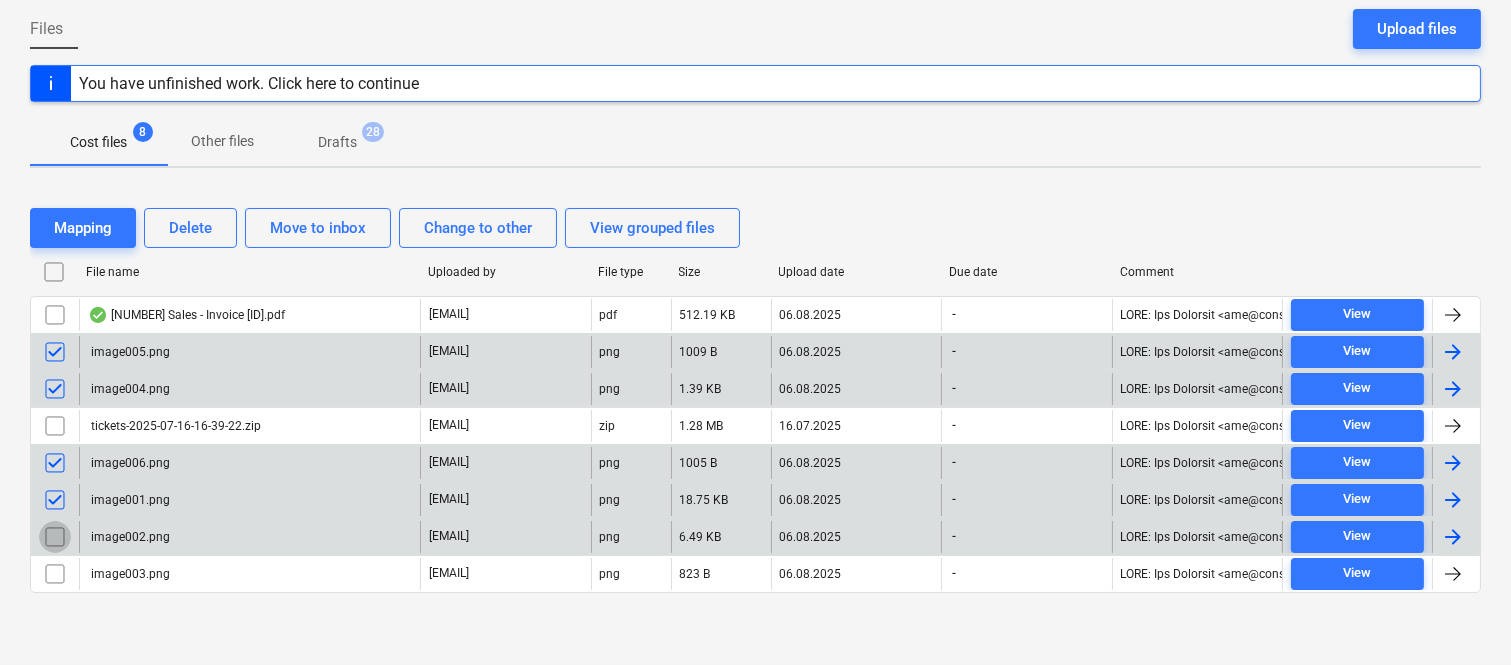click at bounding box center [55, 537] 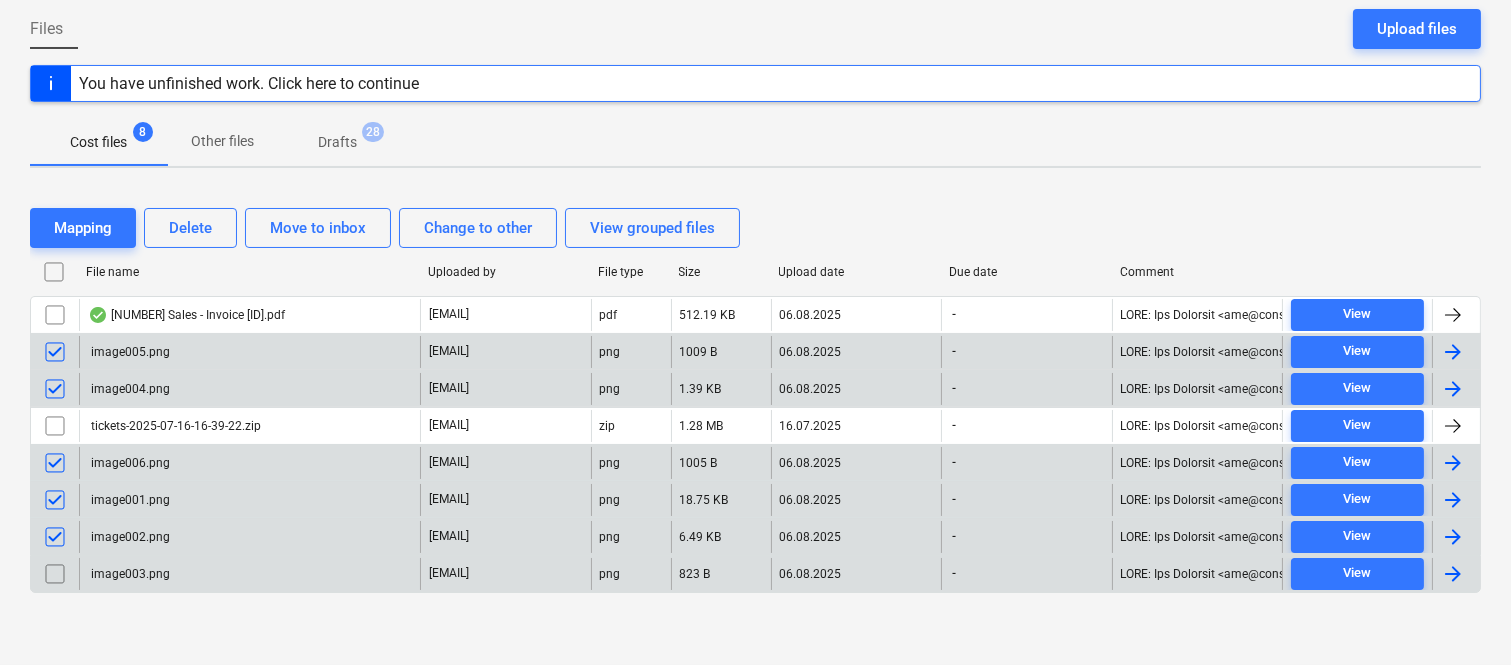 click at bounding box center (55, 574) 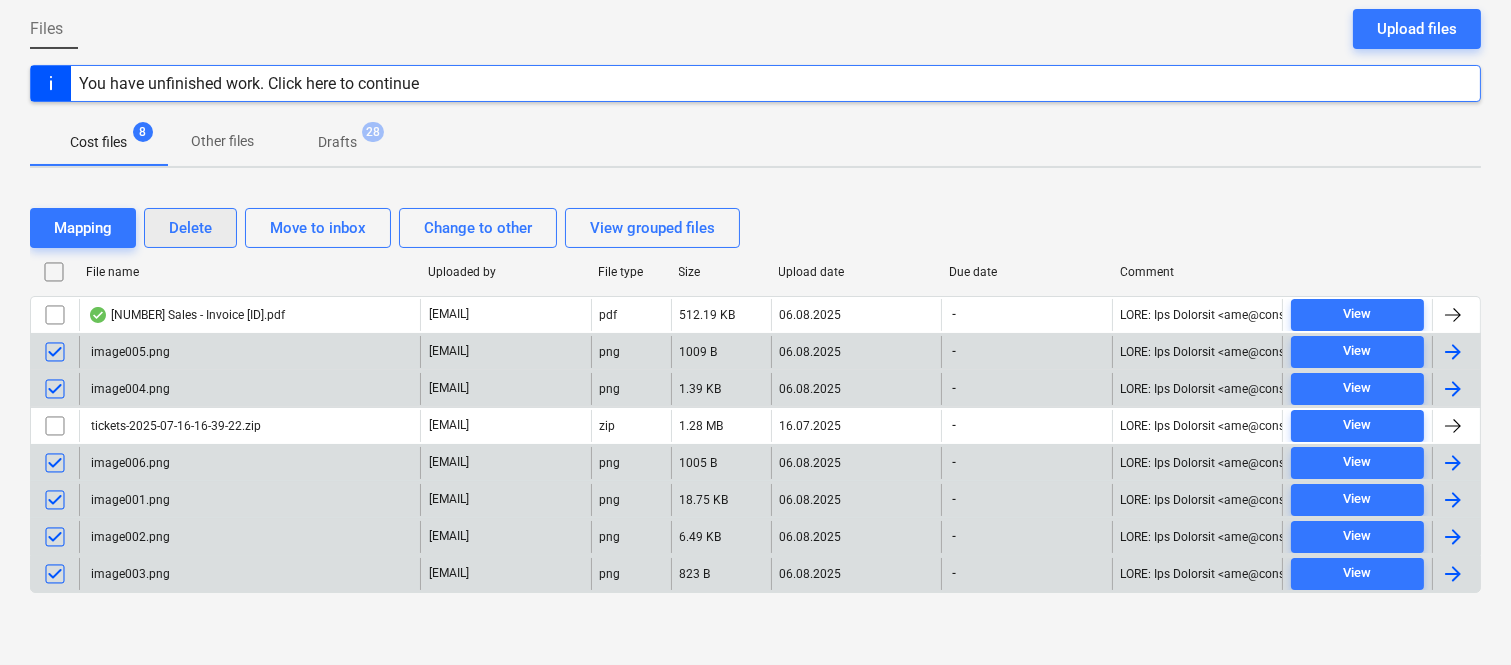 click on "Delete" at bounding box center [190, 228] 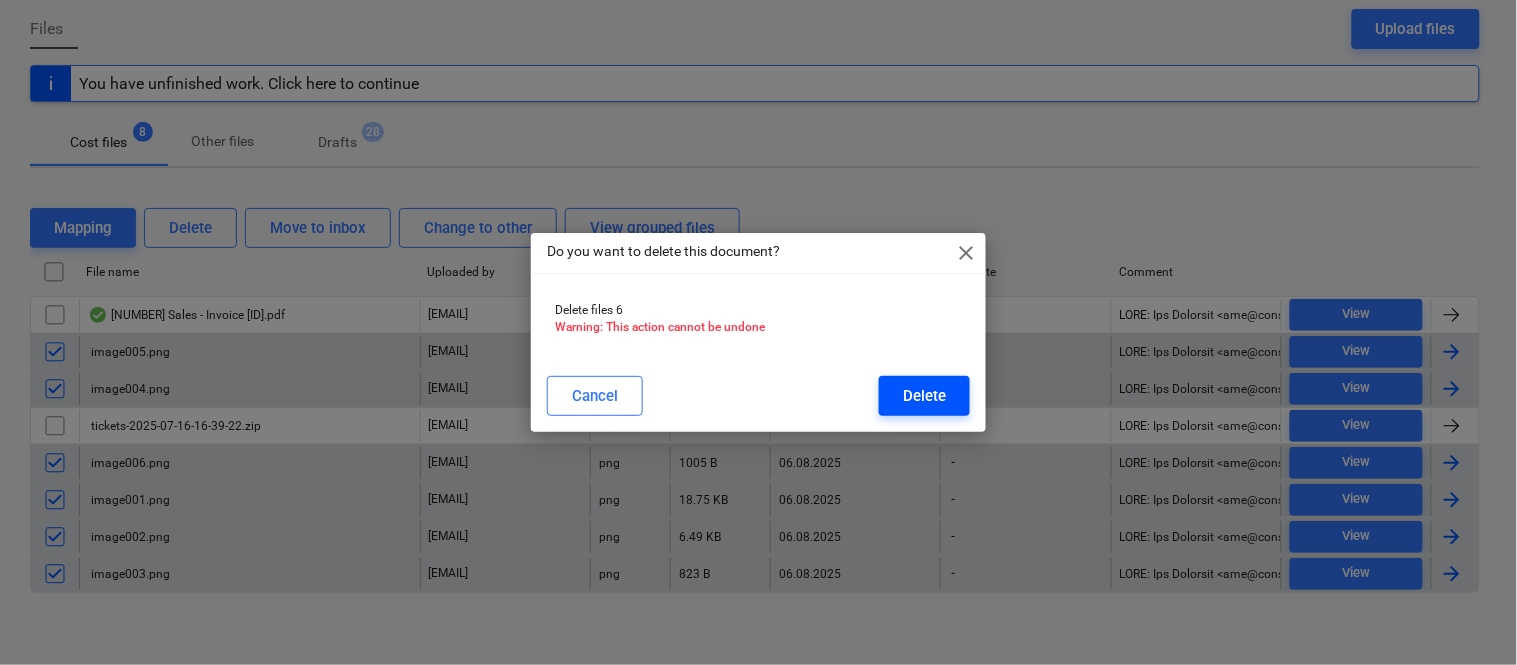 click on "Delete" at bounding box center (924, 396) 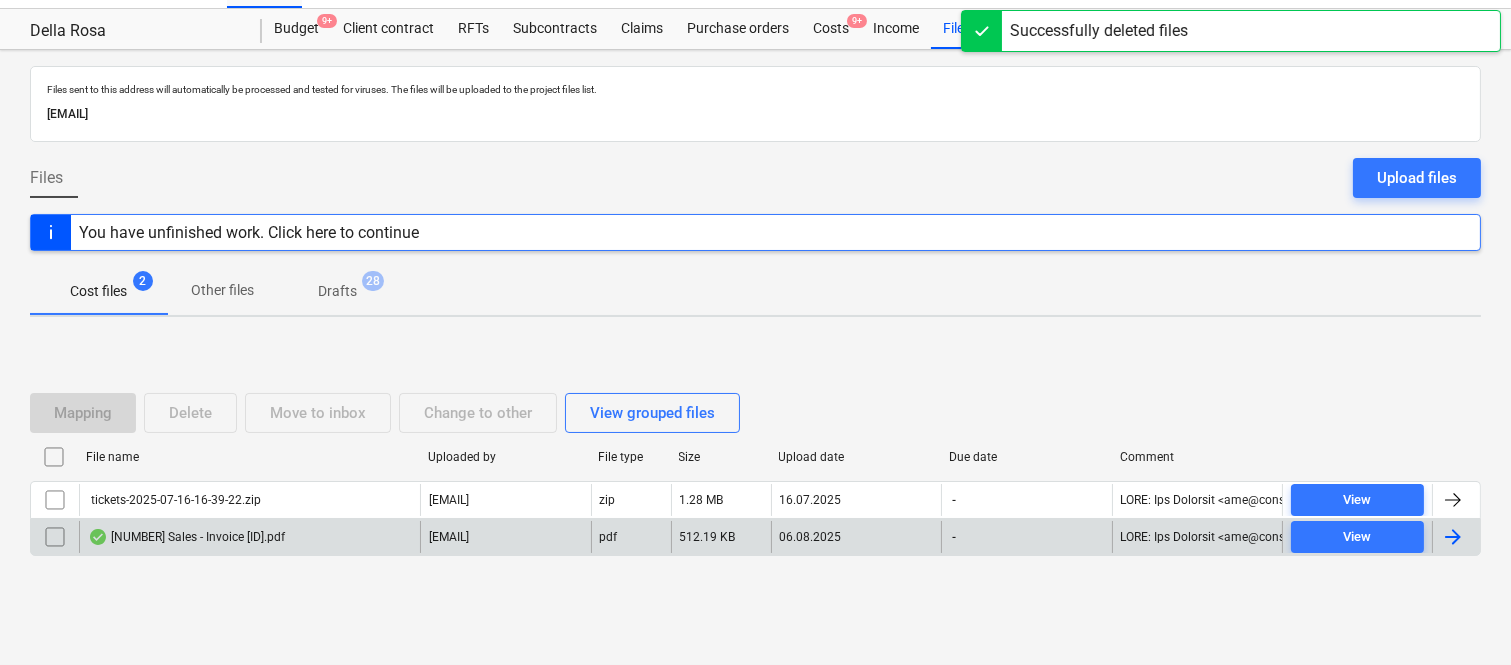 scroll, scrollTop: 42, scrollLeft: 0, axis: vertical 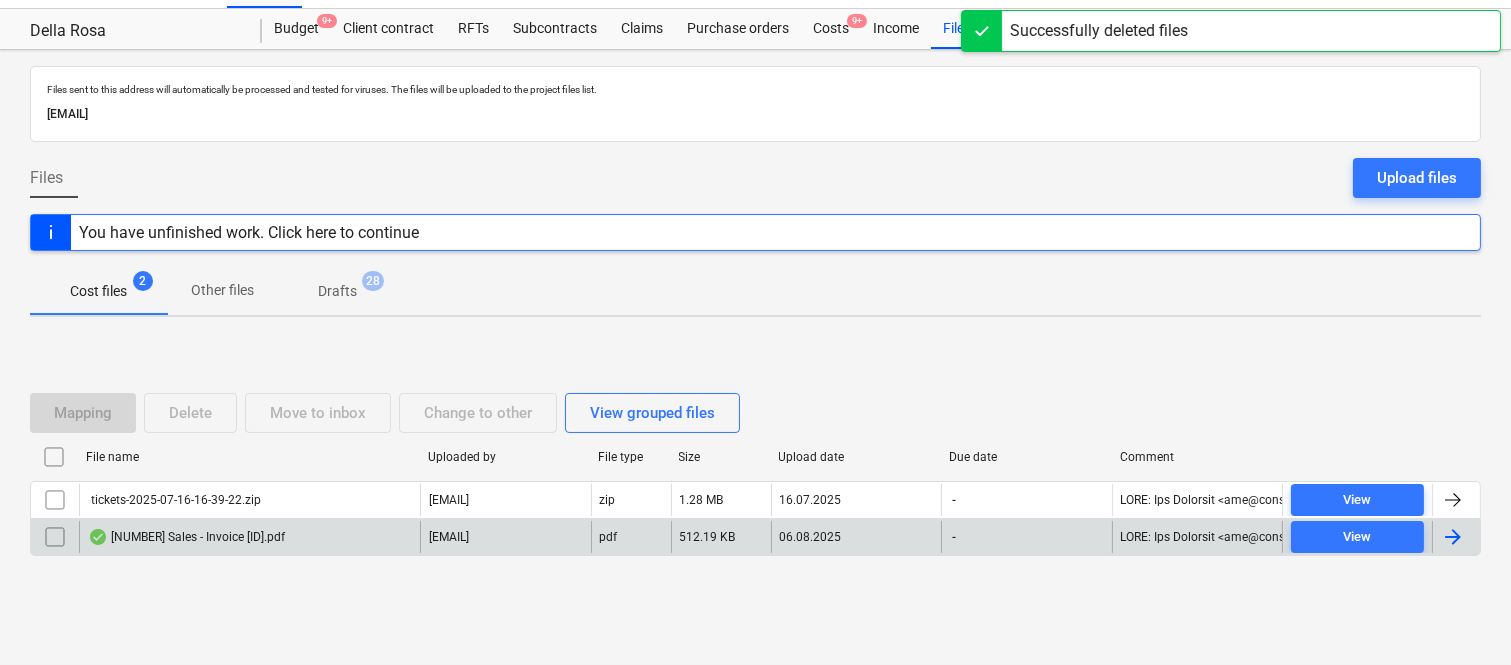 click on "50100 Sales - Invoice SI0007673.pdf" at bounding box center [249, 537] 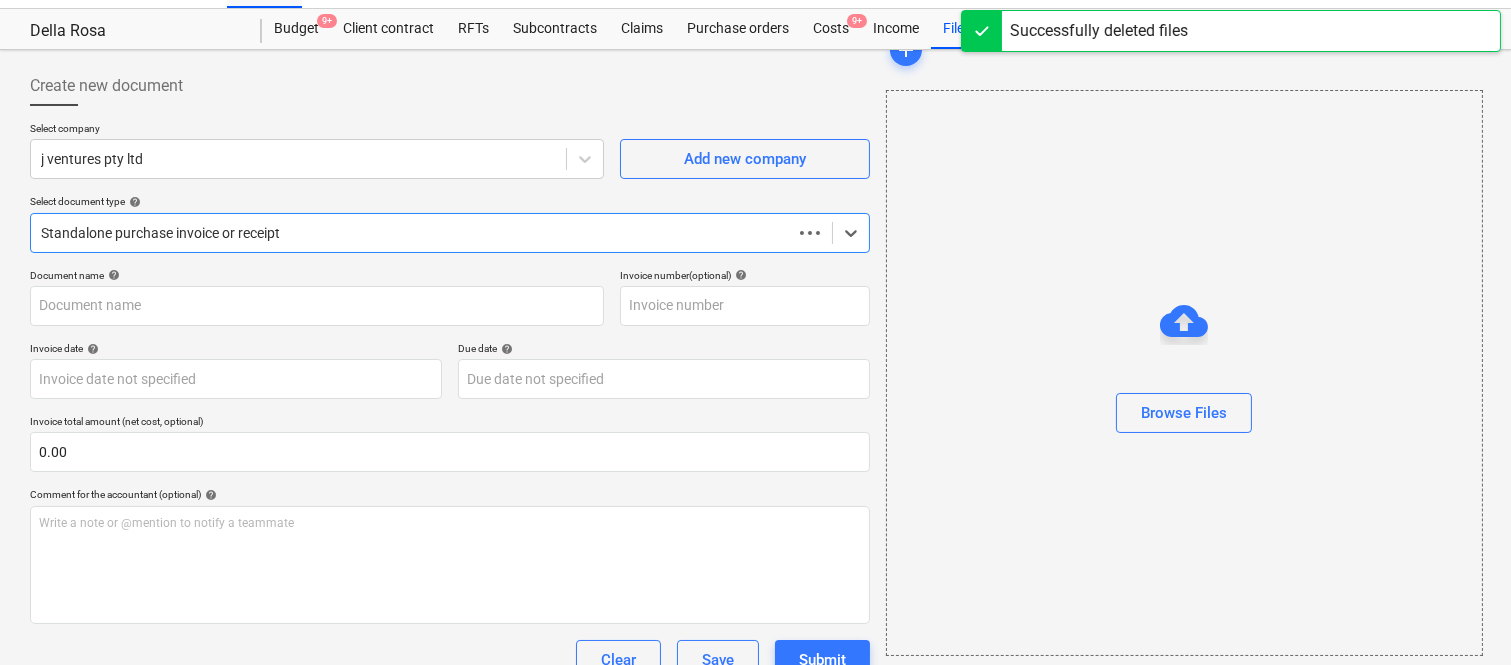 scroll, scrollTop: 185, scrollLeft: 0, axis: vertical 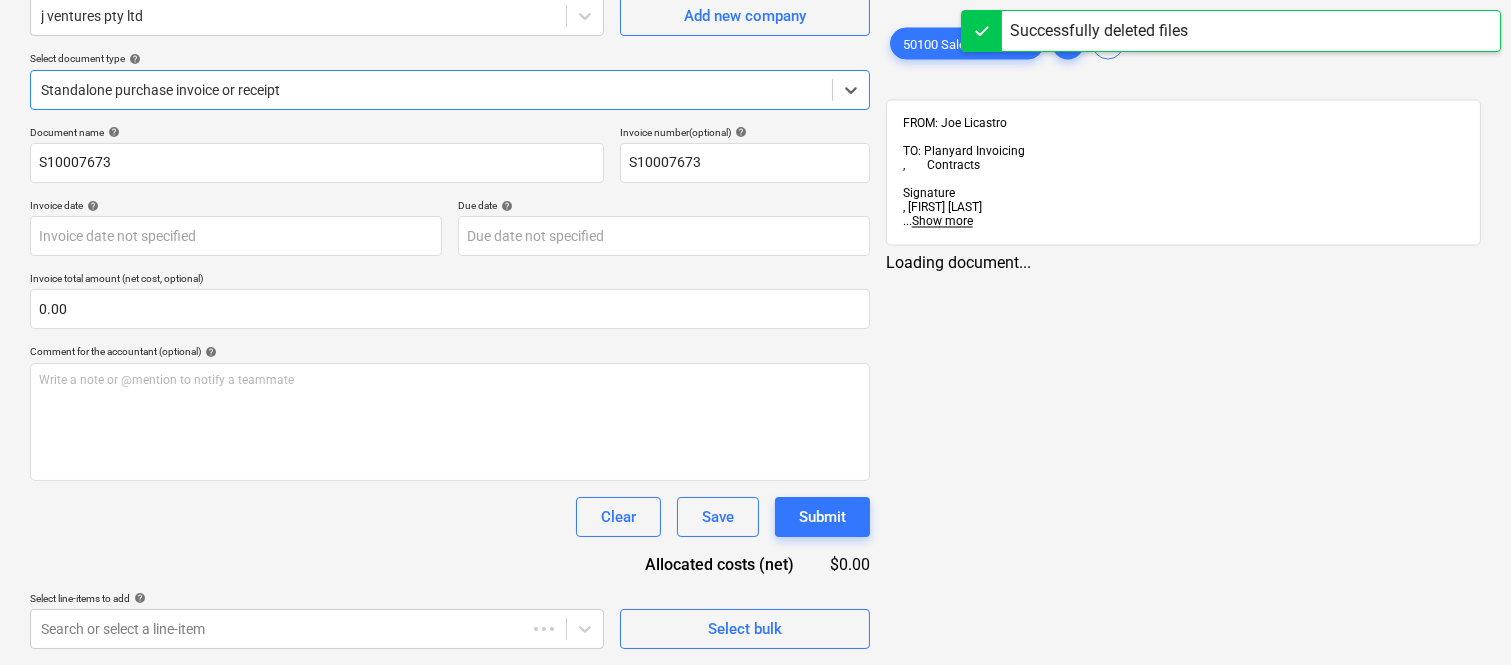 type on "S10007673" 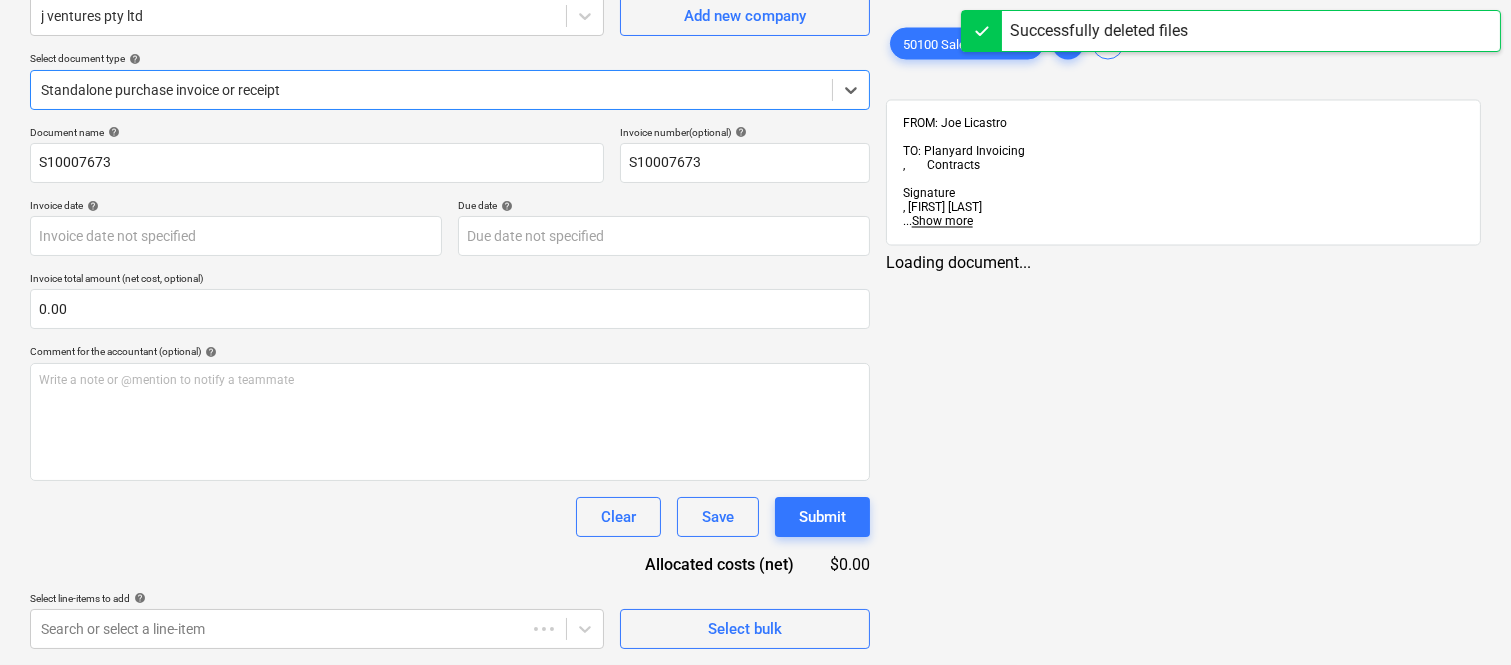 type on "S10007673" 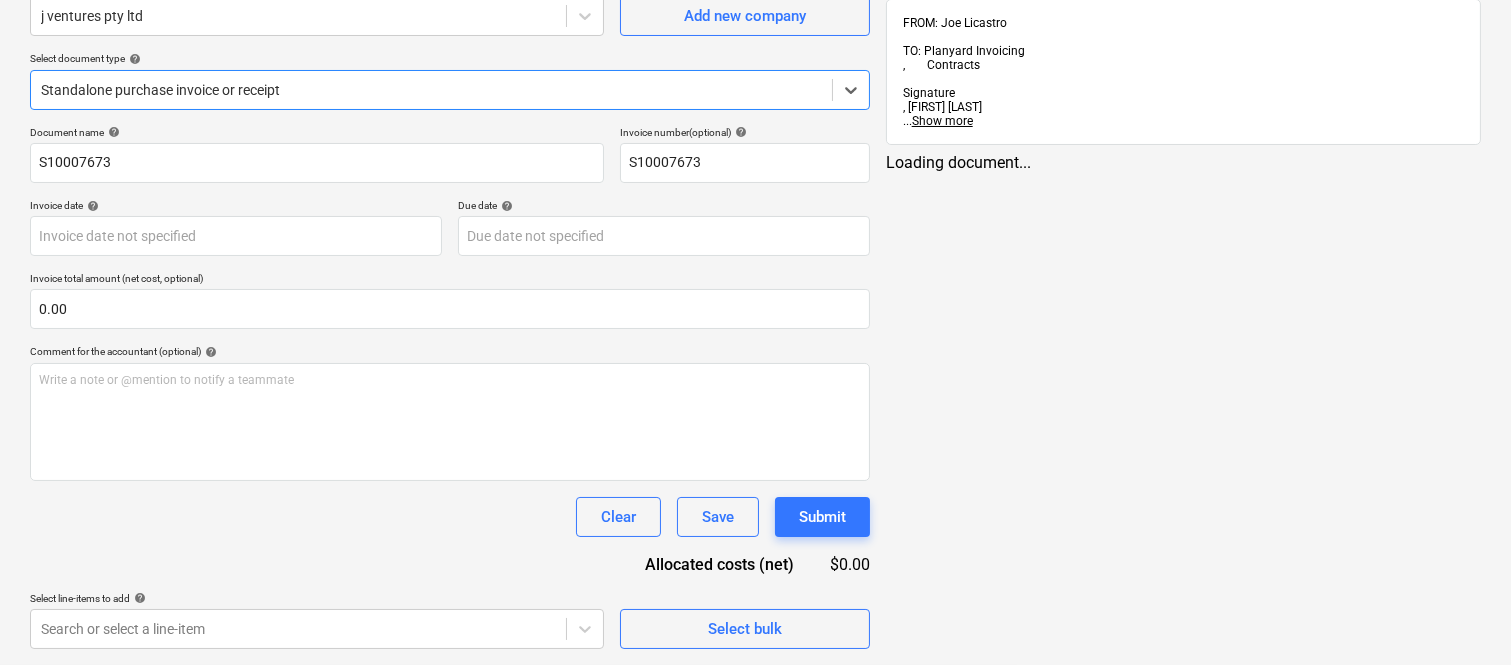 scroll, scrollTop: 0, scrollLeft: 0, axis: both 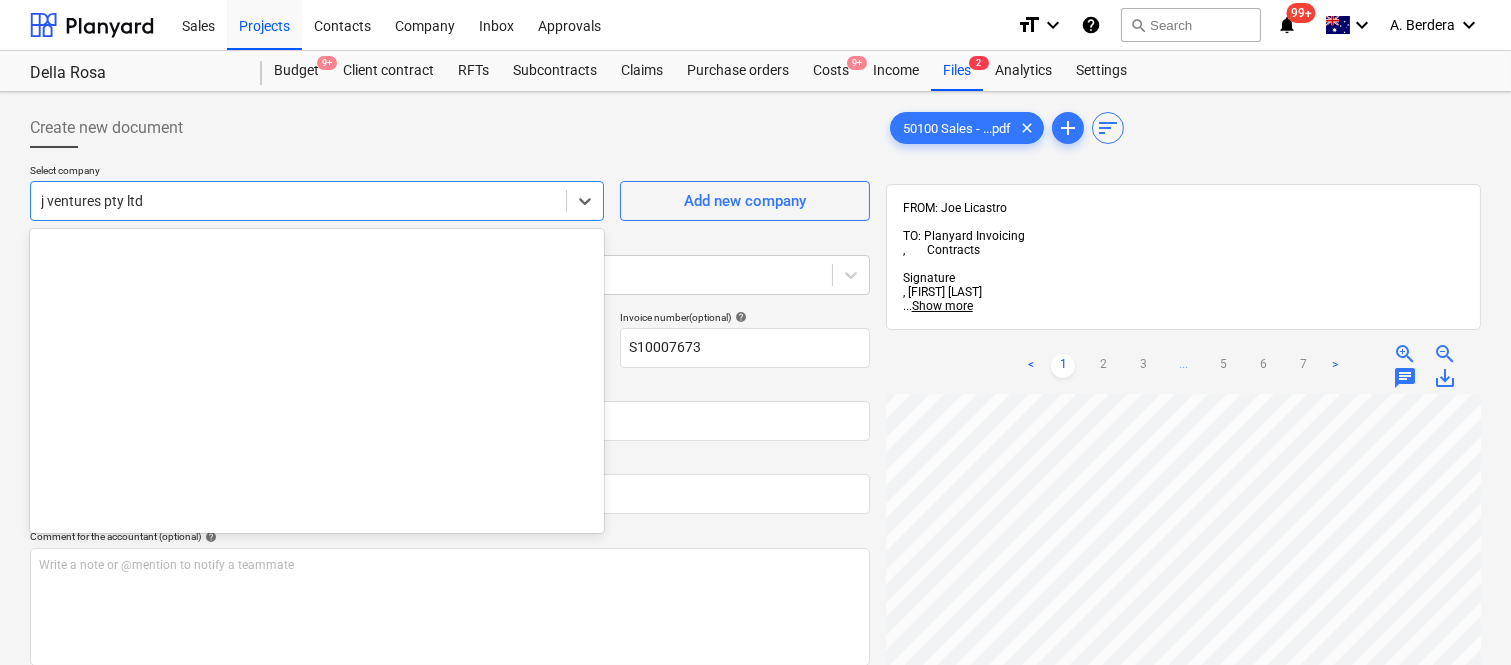 click at bounding box center (298, 201) 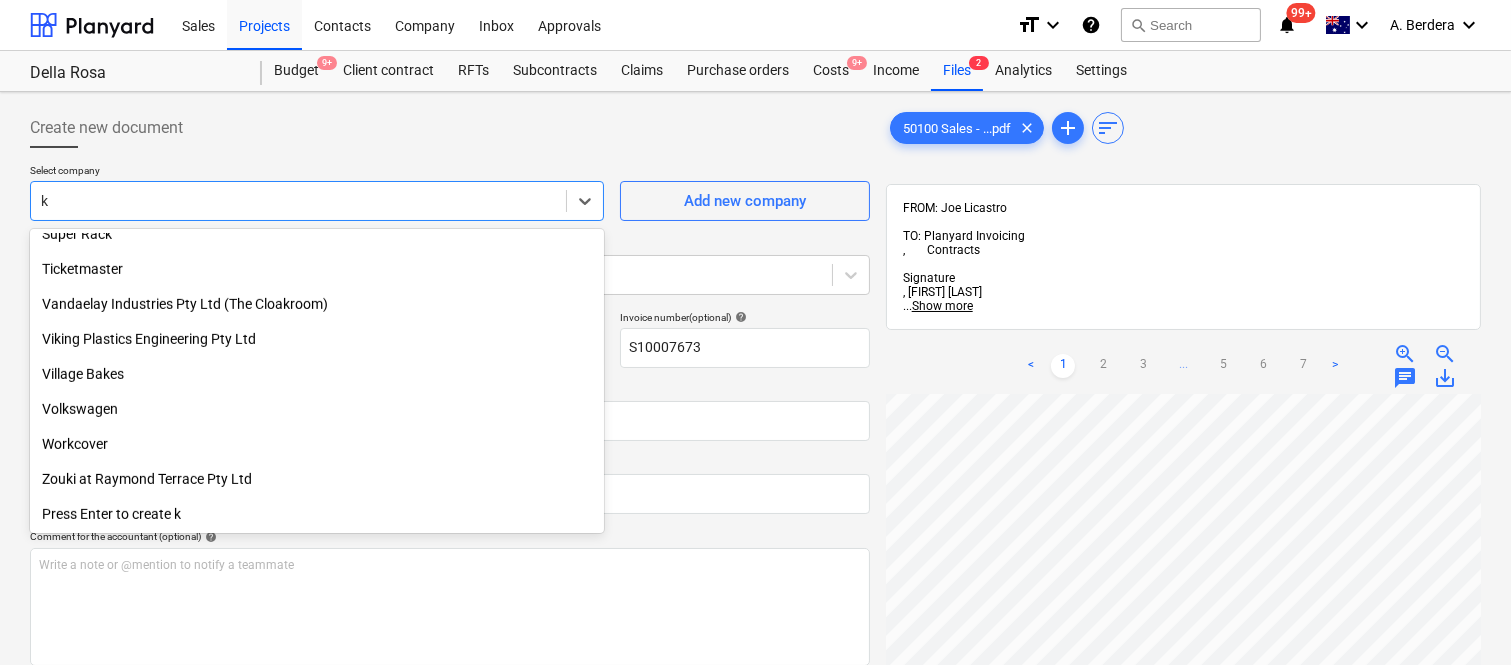 scroll, scrollTop: 2045, scrollLeft: 0, axis: vertical 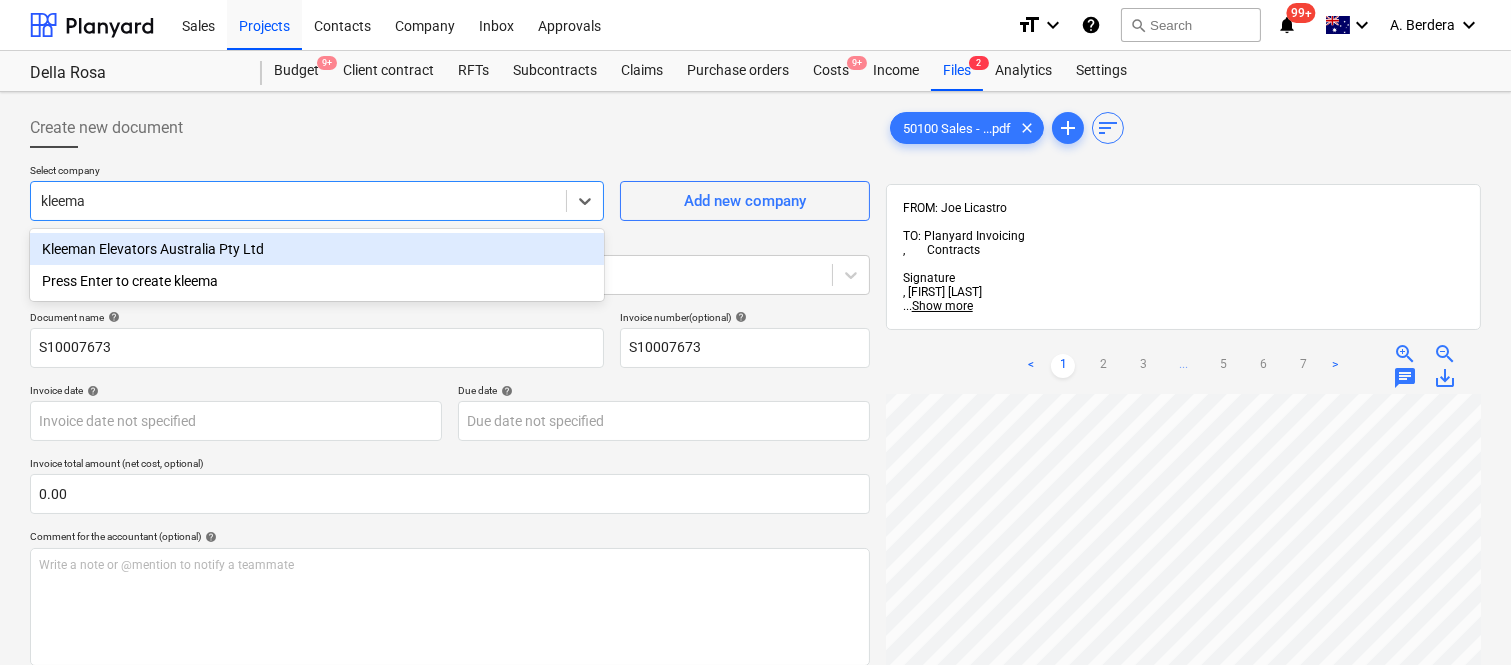 type on "kleeman" 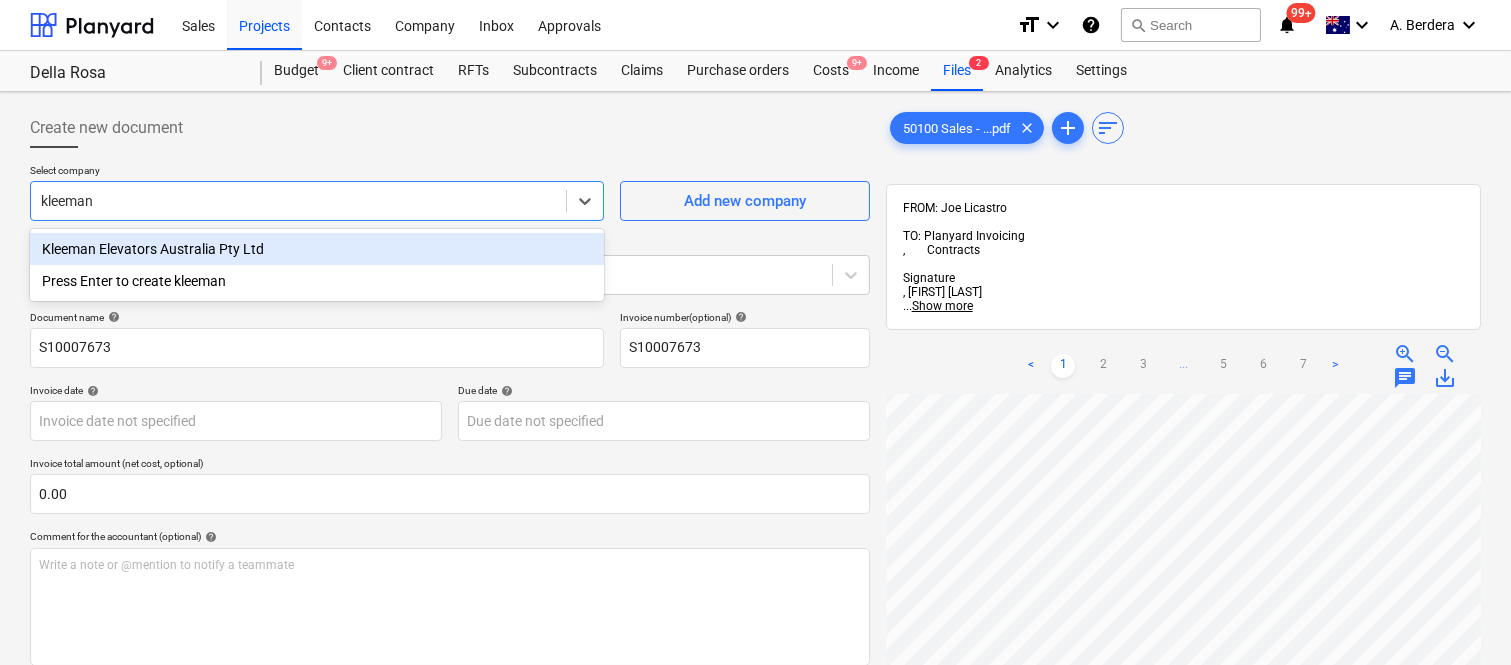 click on "Kleeman Elevators Australia Pty Ltd" at bounding box center (317, 249) 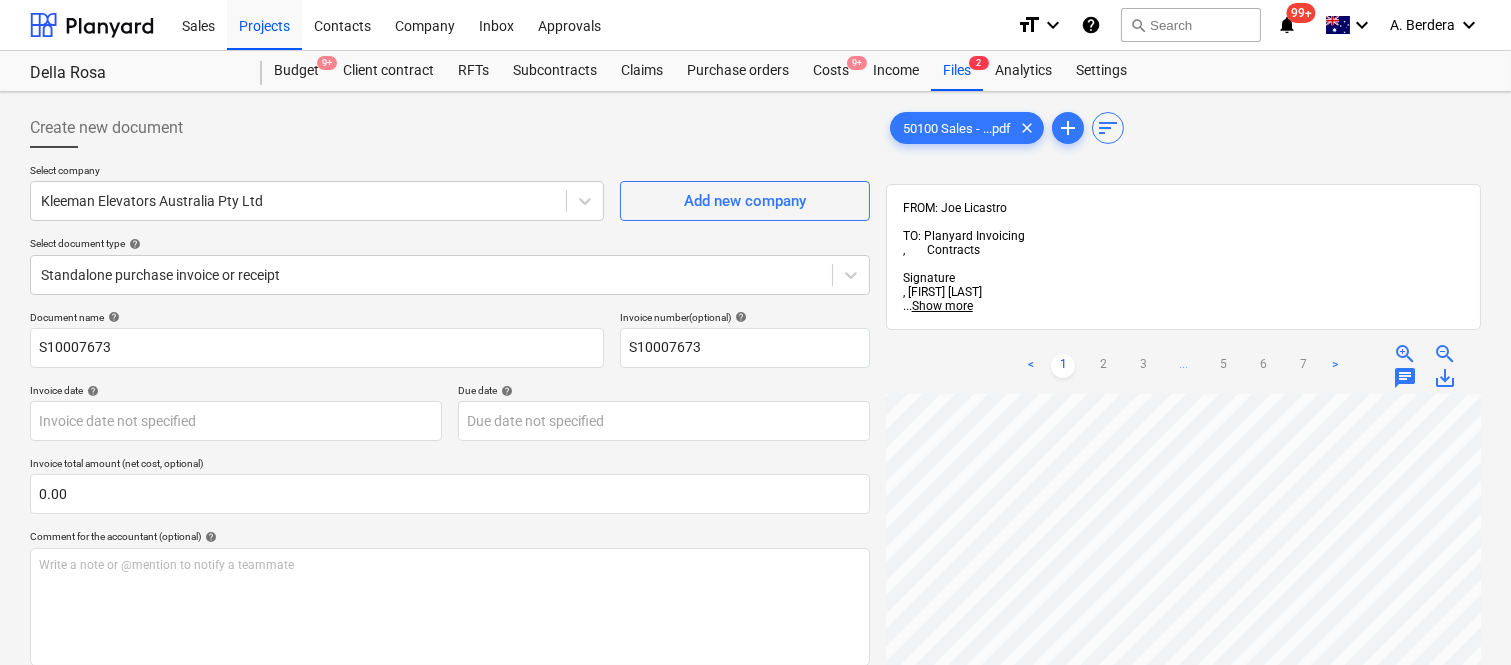 scroll, scrollTop: 0, scrollLeft: 0, axis: both 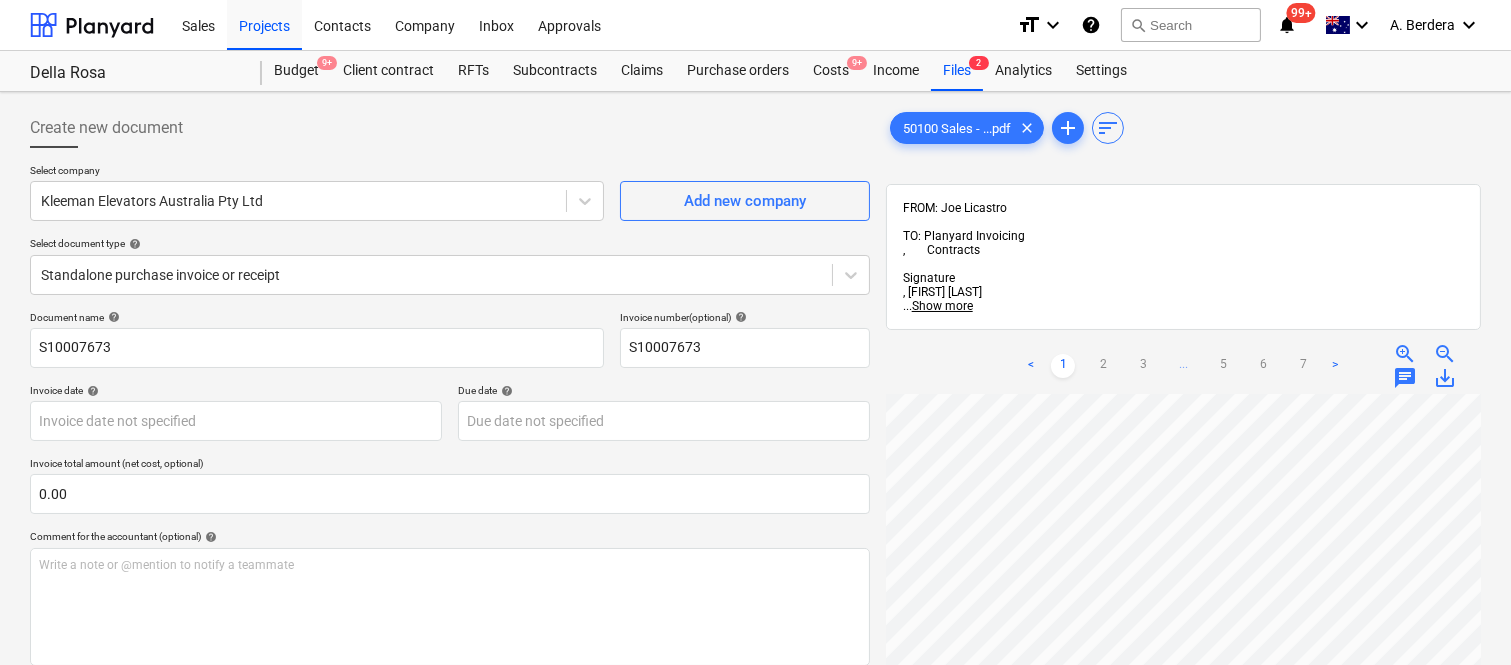 click at bounding box center [1183, 698] 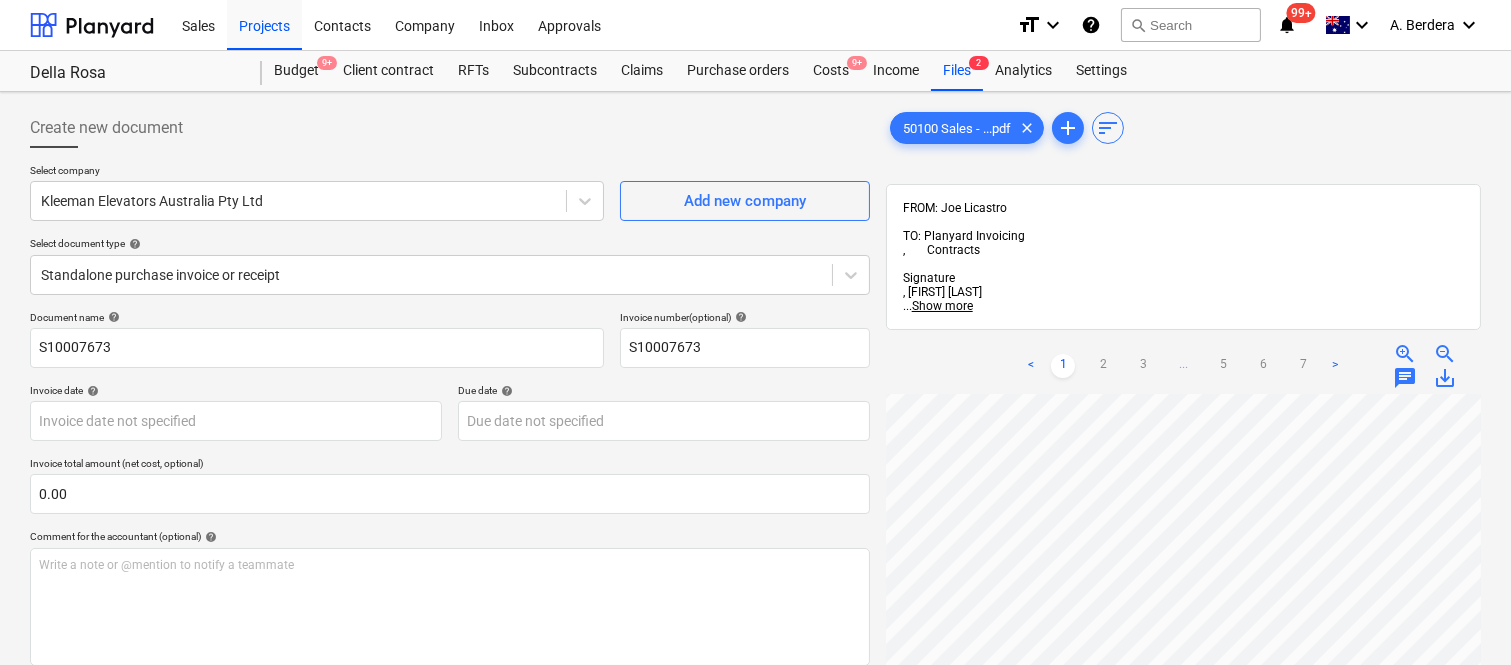 scroll, scrollTop: 23, scrollLeft: 332, axis: both 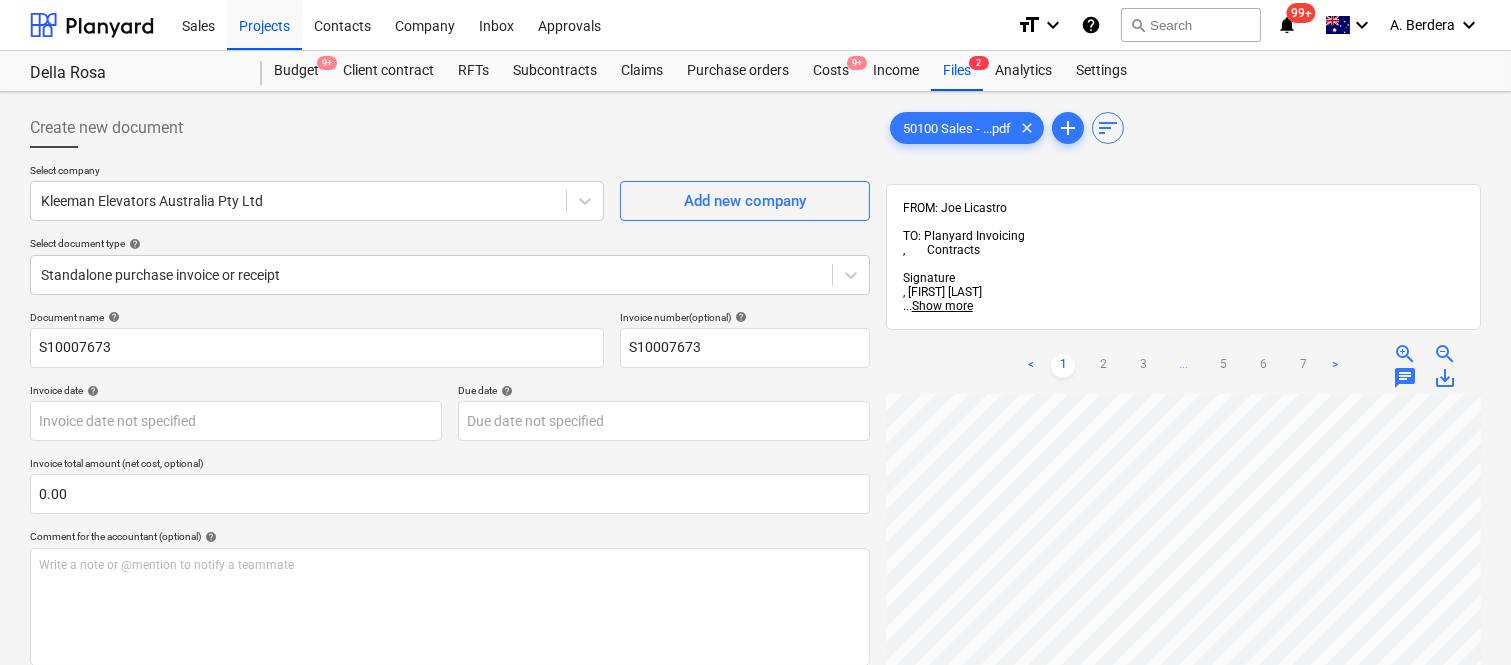 click on "< 1 2 3 ... 5 6 7 >" at bounding box center [1183, 366] 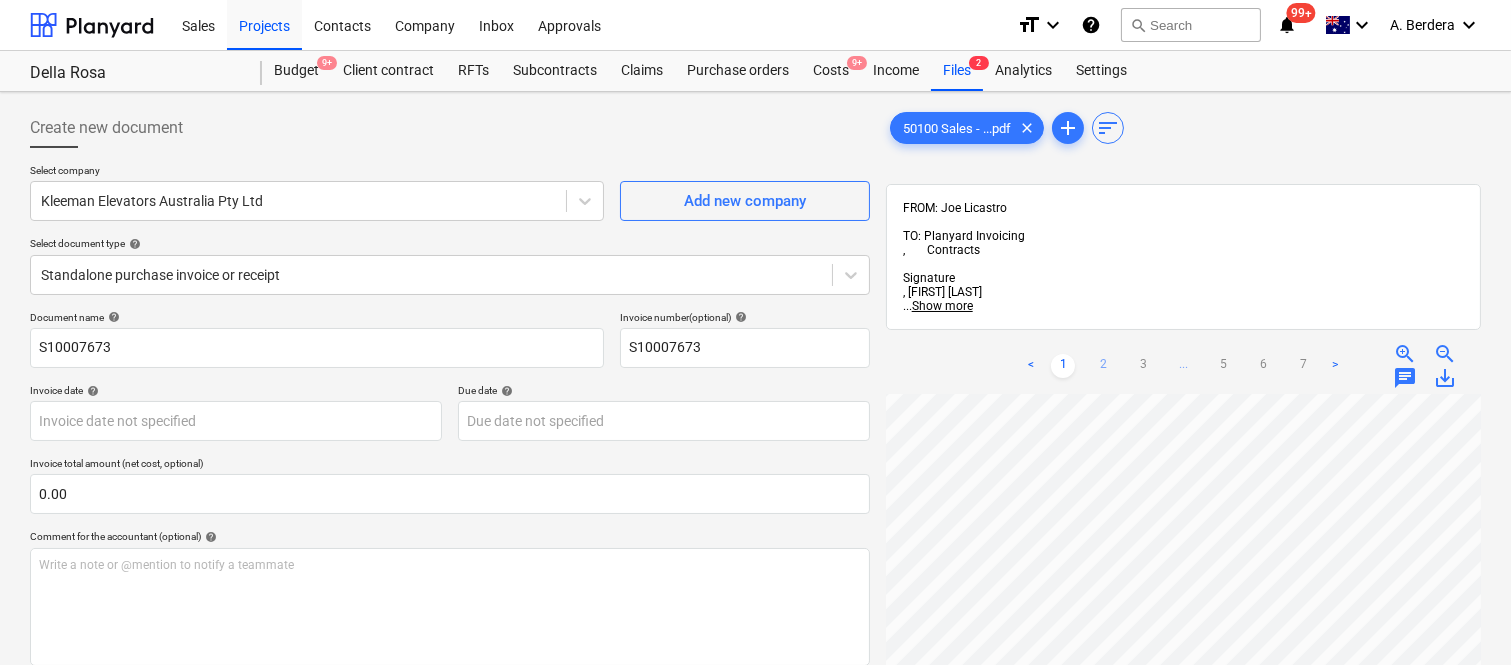 click on "2" at bounding box center [1103, 366] 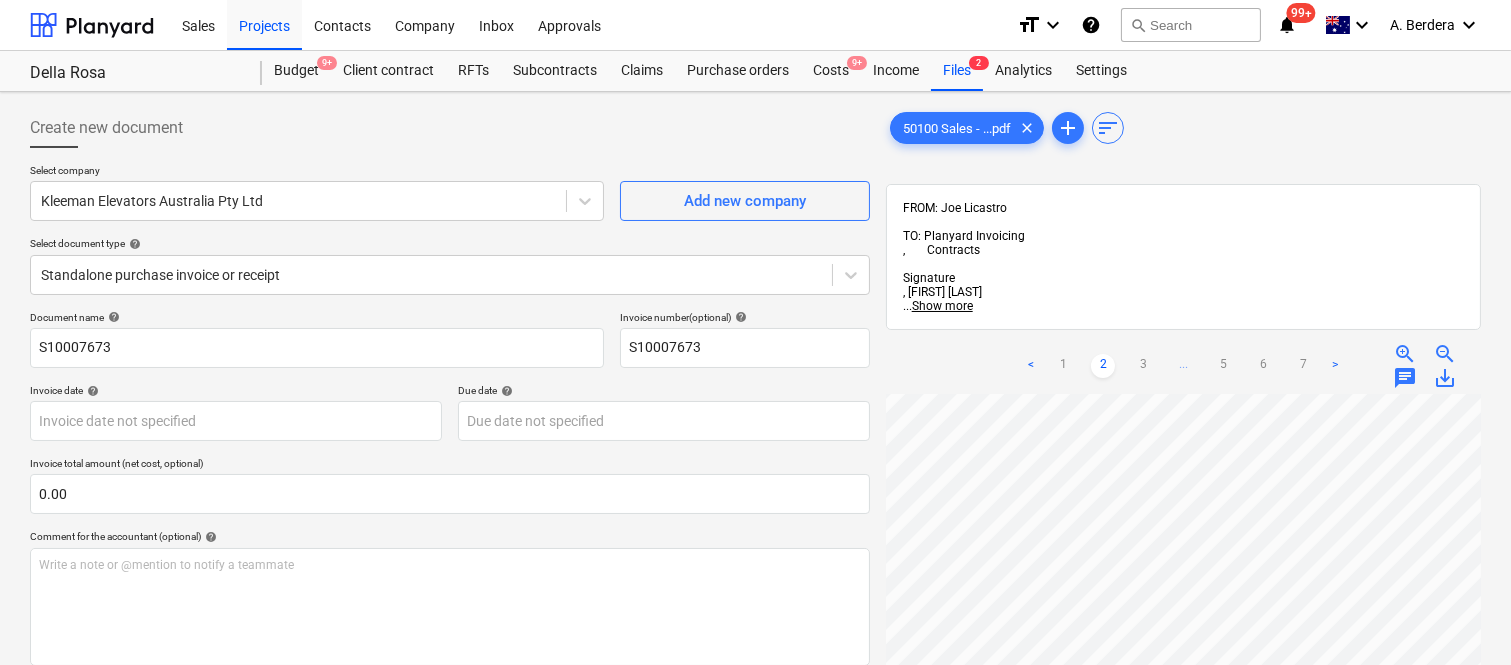 scroll, scrollTop: 592, scrollLeft: 332, axis: both 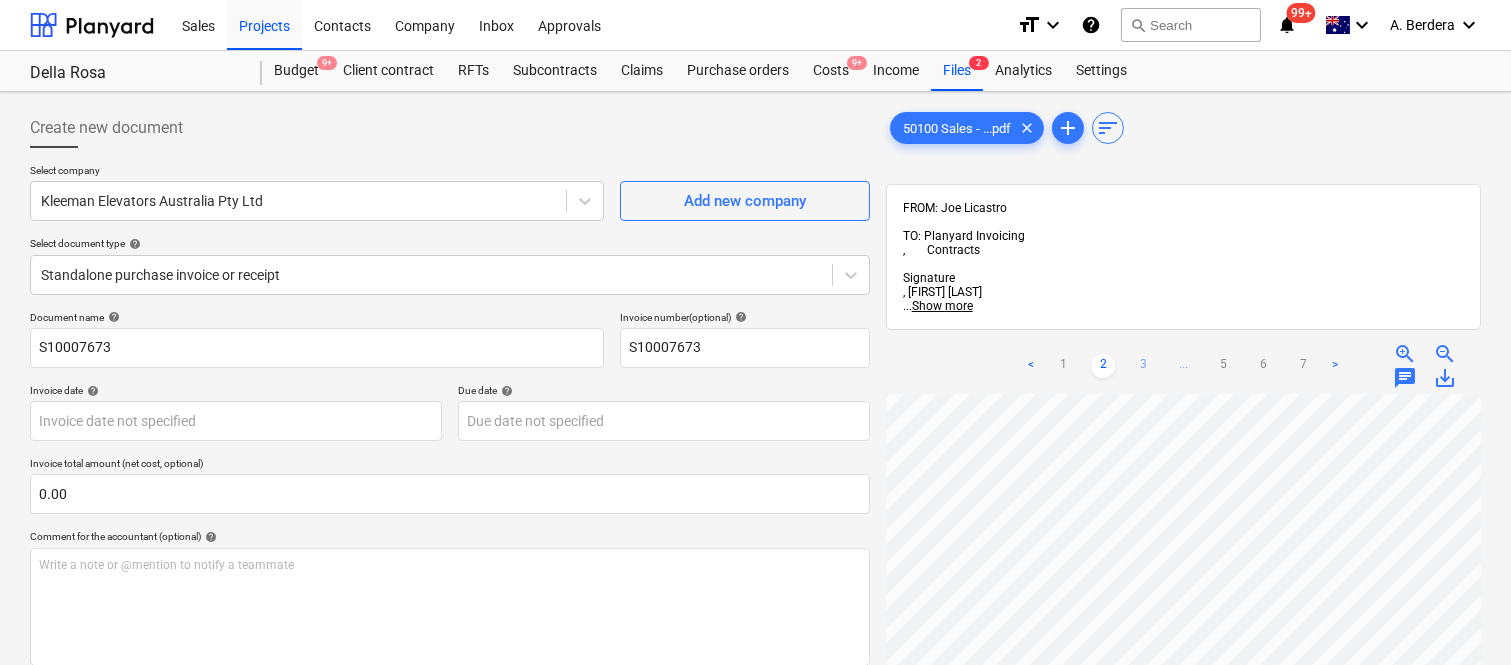 click on "3" at bounding box center (1143, 366) 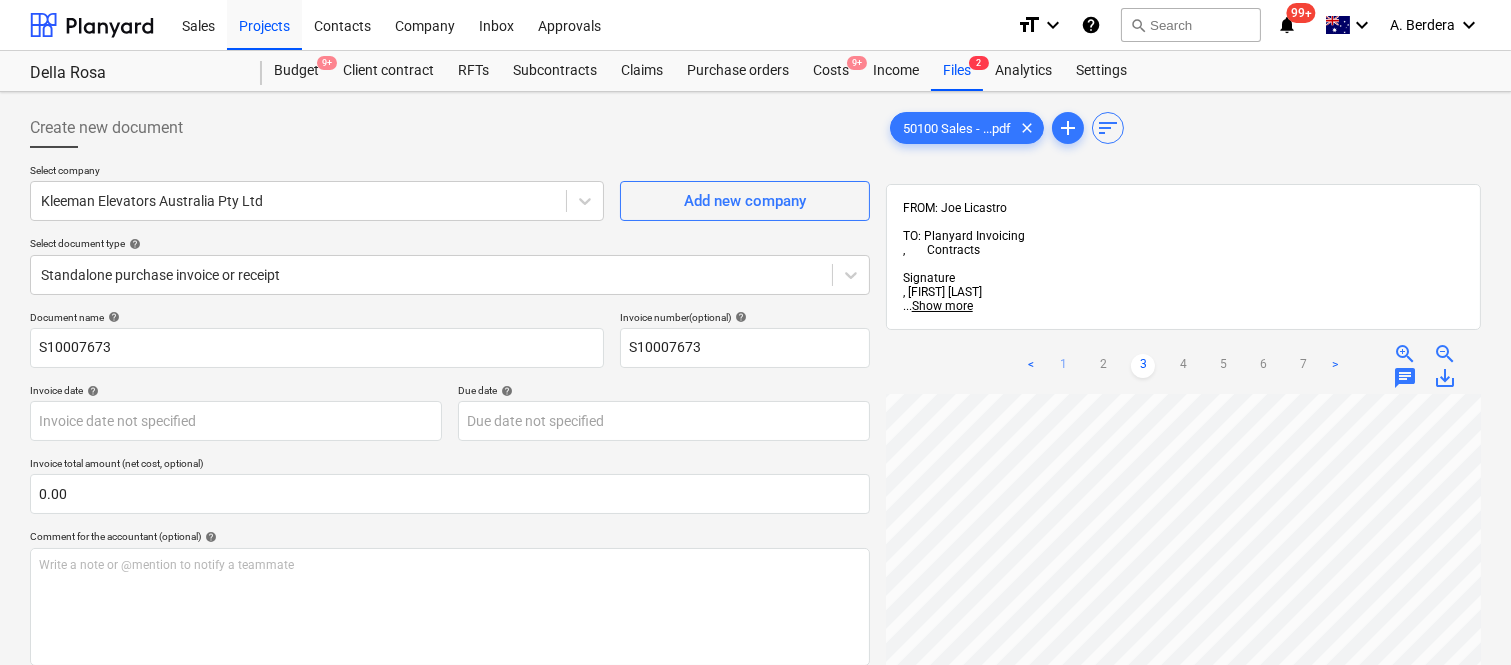 click on "1" at bounding box center [1063, 366] 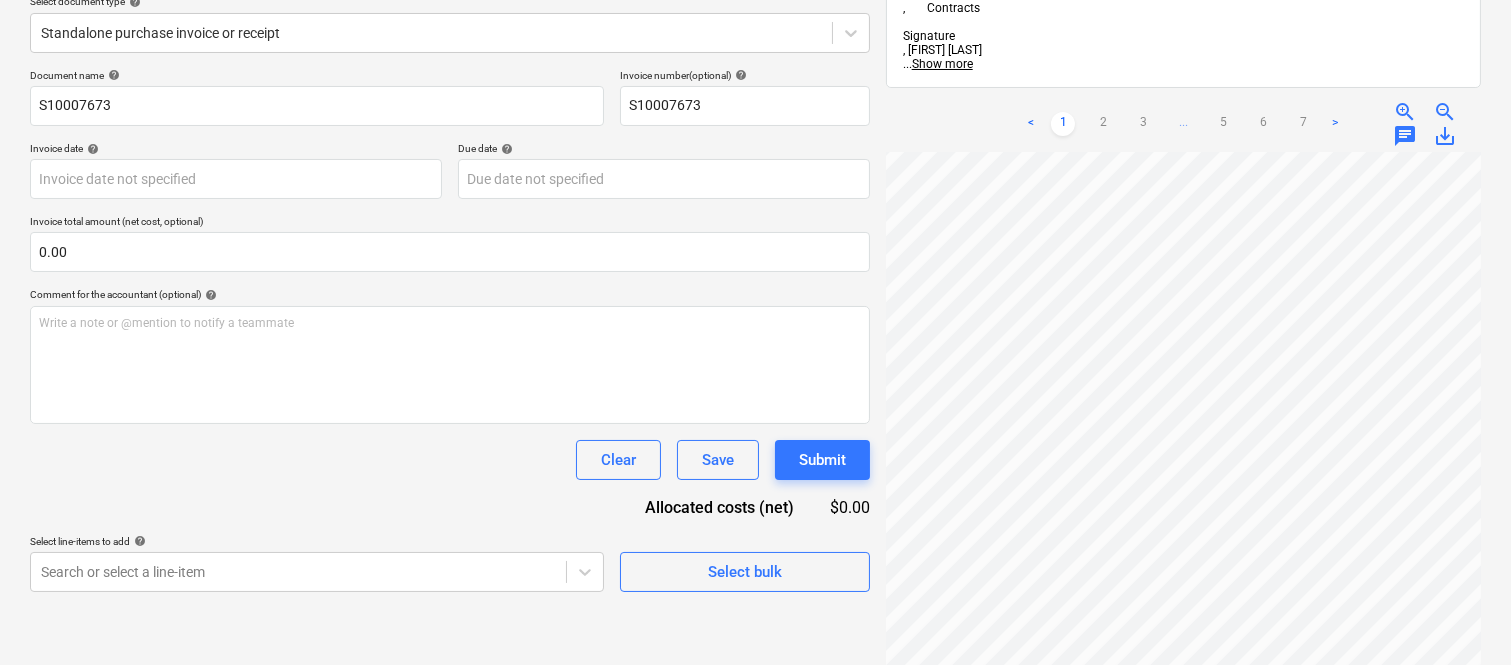scroll, scrollTop: 285, scrollLeft: 0, axis: vertical 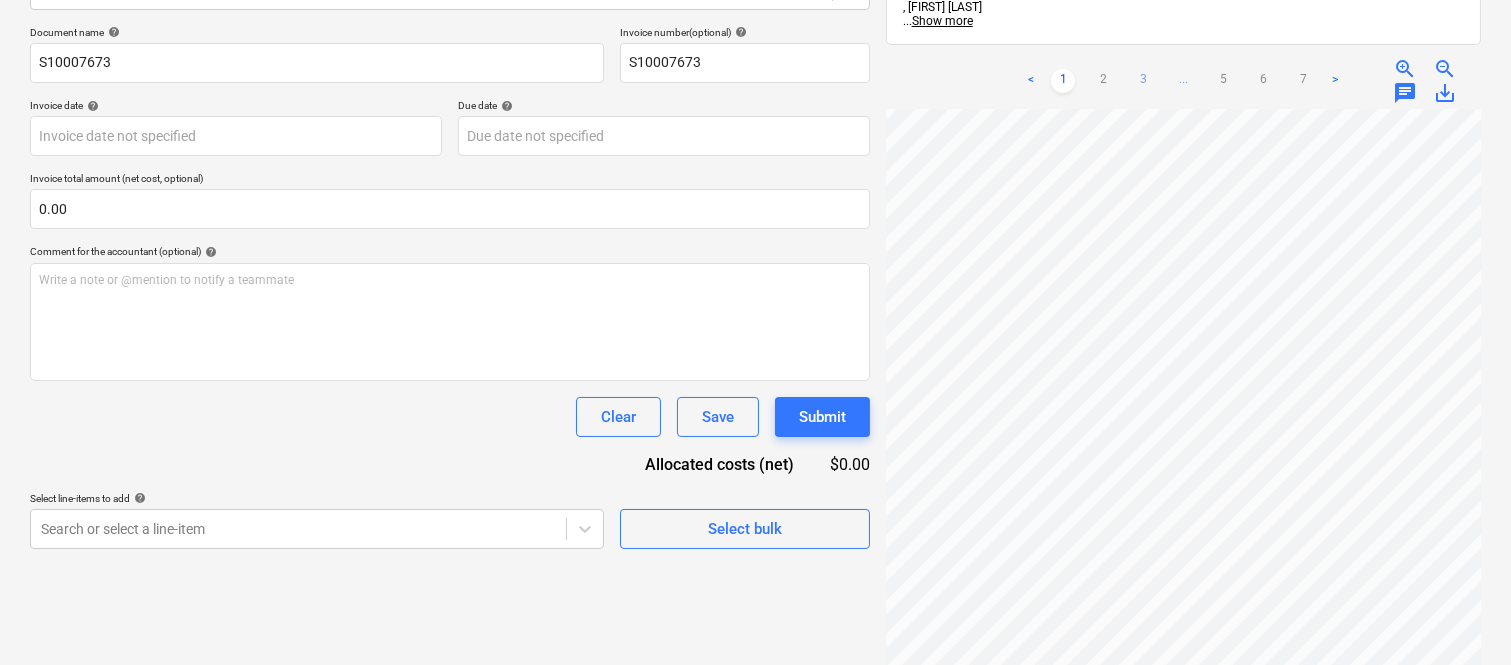 click on "3" at bounding box center (1143, 81) 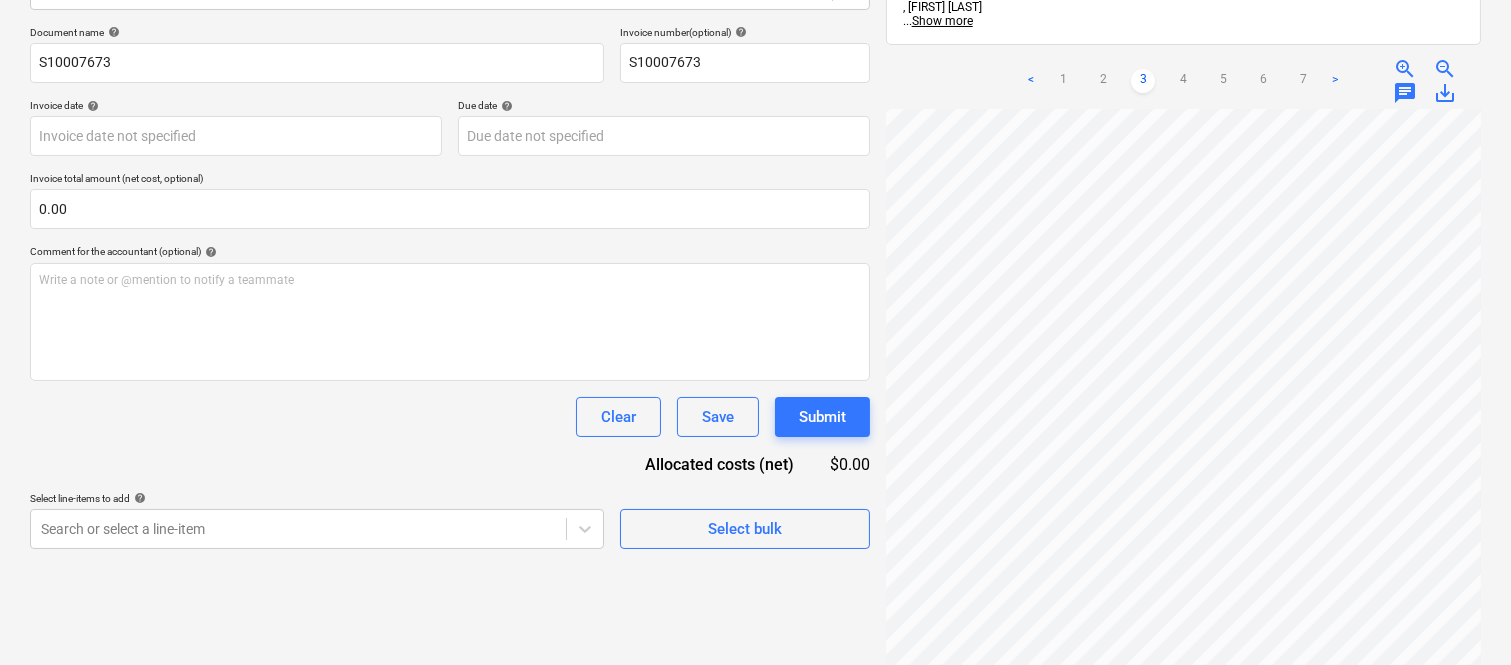 scroll, scrollTop: 591, scrollLeft: 332, axis: both 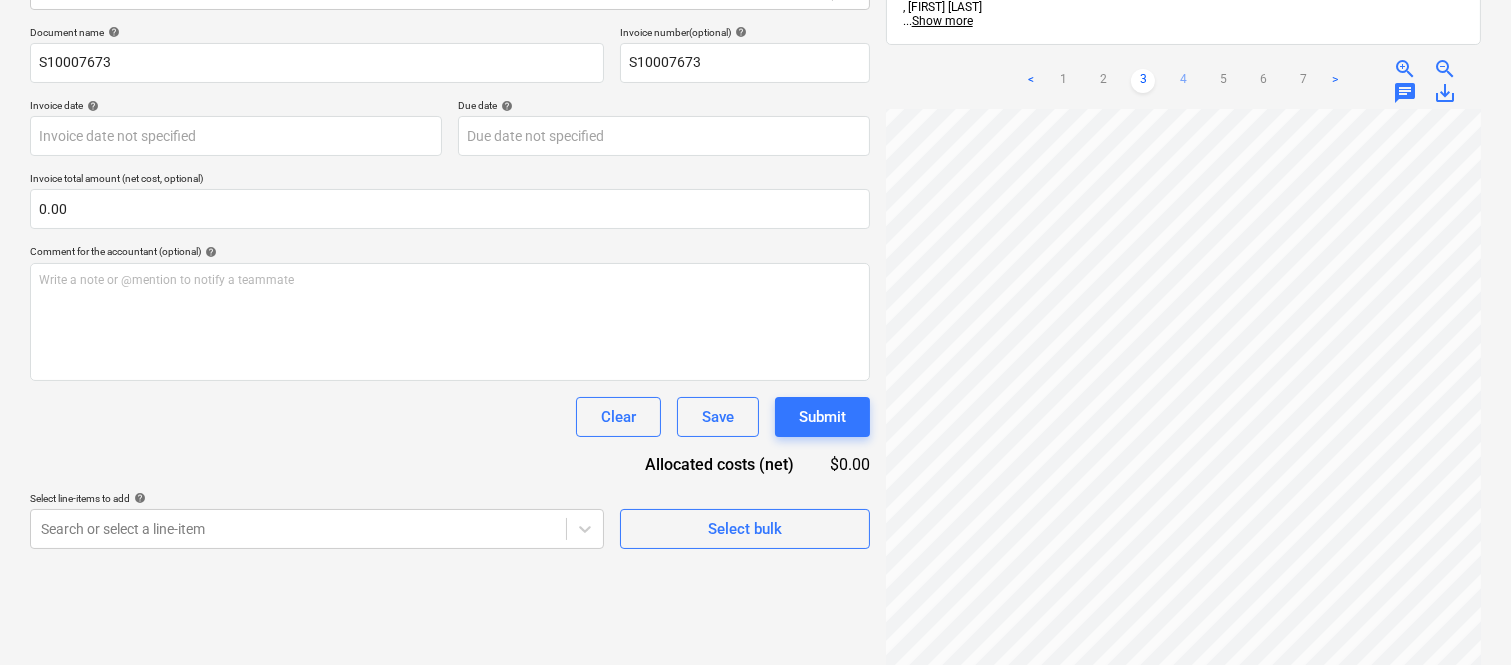click on "4" at bounding box center (1183, 81) 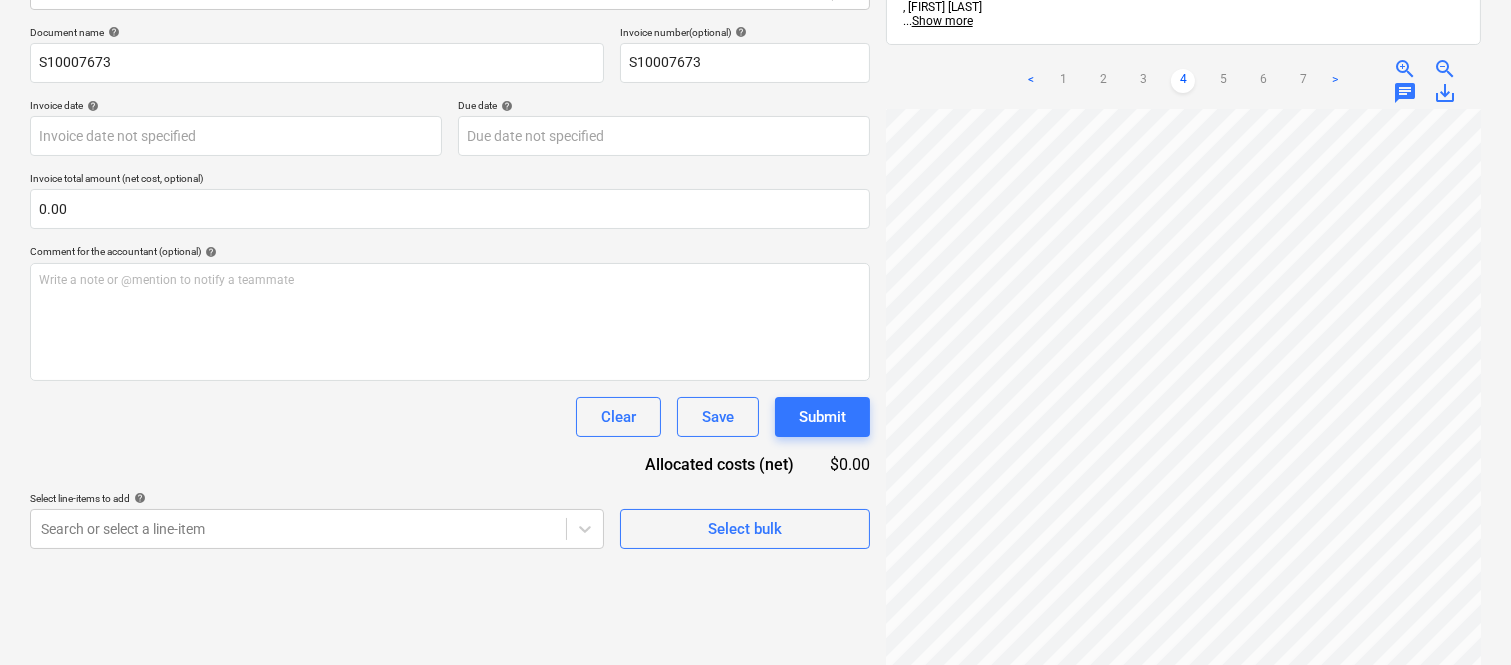 click on "Sales Projects Contacts Company Inbox Approvals format_size keyboard_arrow_down help search Search notifications 99+ keyboard_arrow_down A. Berdera keyboard_arrow_down Della Rosa Budget 9+ Client contract RFTs Subcontracts Claims Purchase orders Costs 9+ Income Files 2 Analytics Settings Create new document Select company Kleeman Elevators Australia Pty Ltd   Add new company Select document type help Standalone purchase invoice or receipt Document name help S10007673 Invoice number  (optional) help S10007673 Invoice date help Press the down arrow key to interact with the calendar and
select a date. Press the question mark key to get the keyboard shortcuts for changing dates. Due date help Press the down arrow key to interact with the calendar and
select a date. Press the question mark key to get the keyboard shortcuts for changing dates. Invoice total amount (net cost, optional) 0.00 Comment for the accountant (optional) help Write a note or @mention to notify a teammate ﻿ Clear Save Submit <" at bounding box center [755, 47] 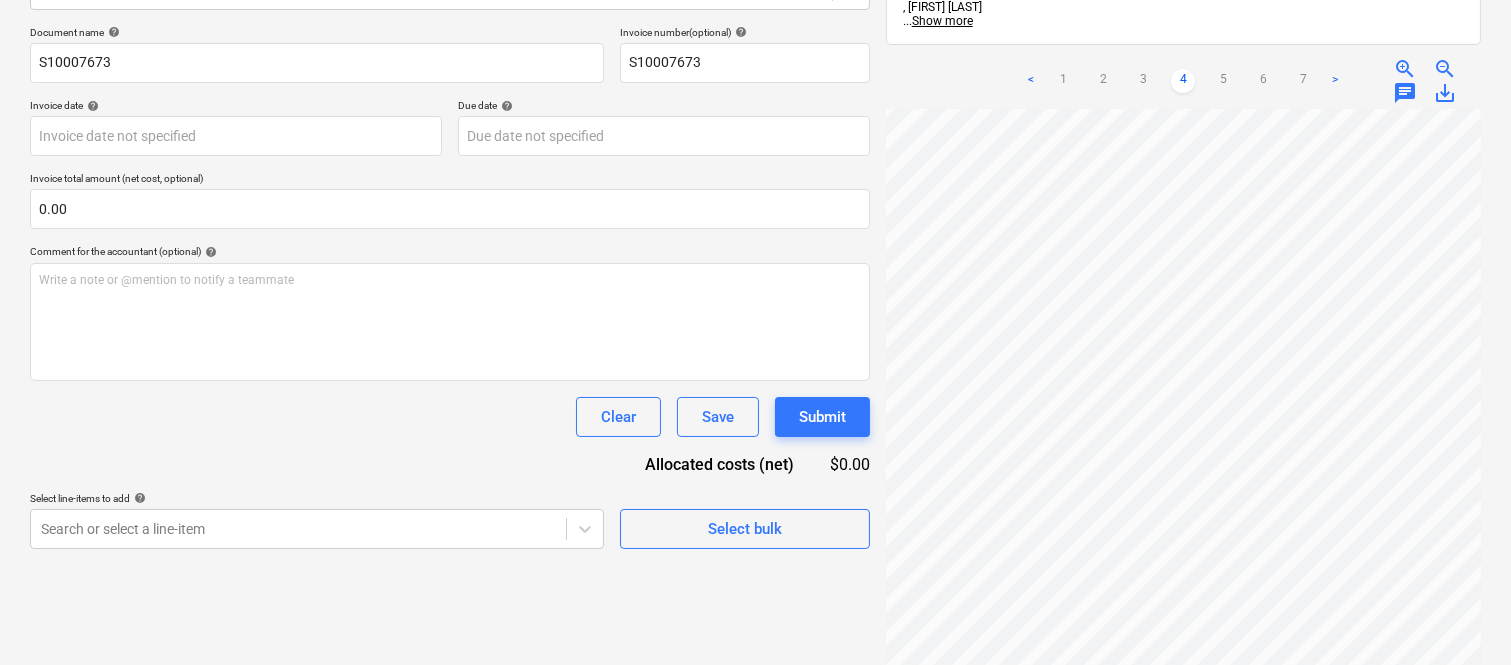 scroll, scrollTop: 271, scrollLeft: 332, axis: both 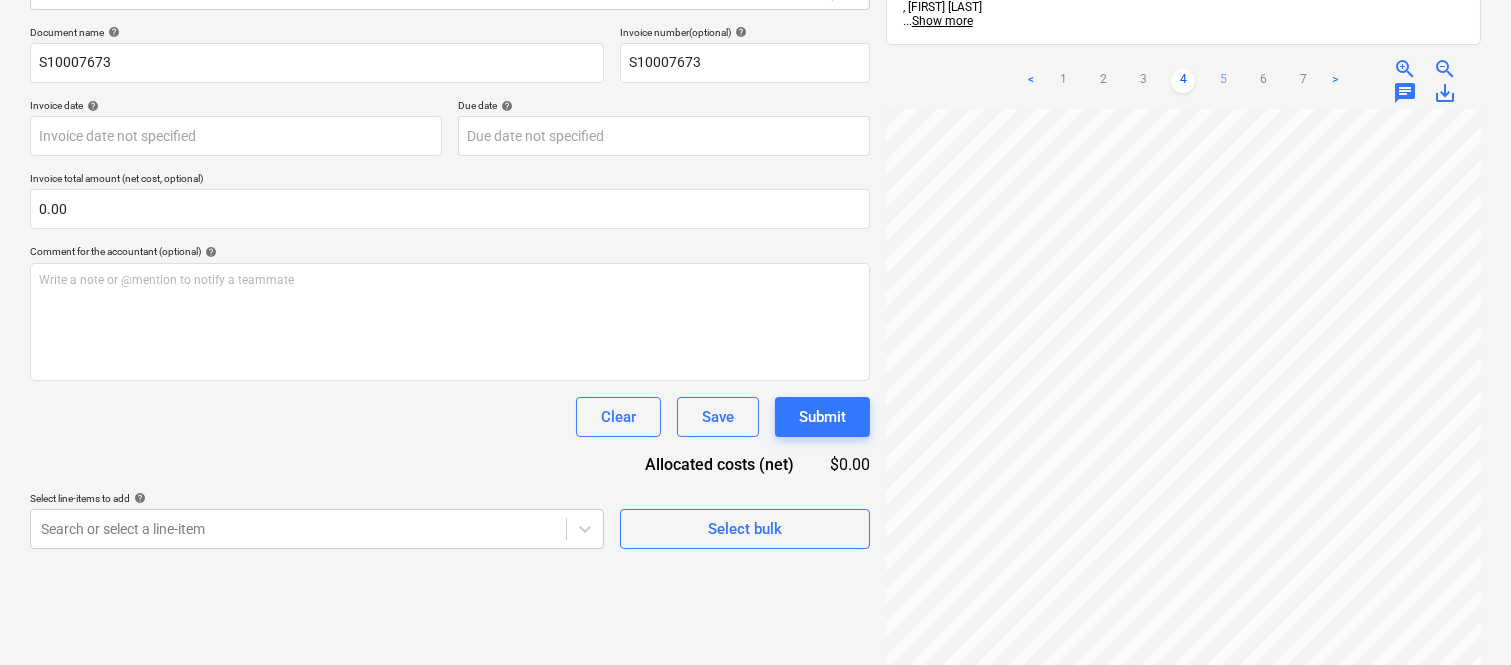 click on "5" at bounding box center (1223, 81) 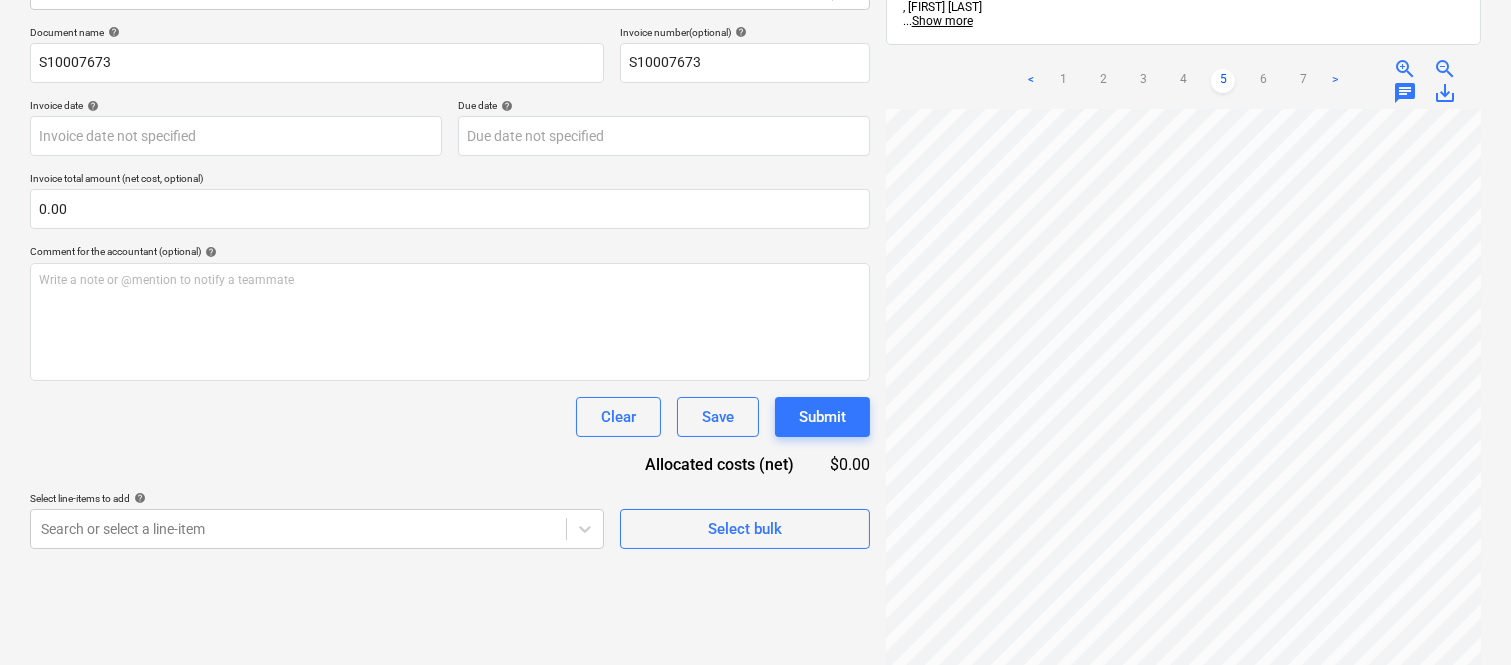 click on "Sales Projects Contacts Company Inbox Approvals format_size keyboard_arrow_down help search Search notifications 99+ keyboard_arrow_down A. Berdera keyboard_arrow_down Della Rosa Budget 9+ Client contract RFTs Subcontracts Claims Purchase orders Costs 9+ Income Files 2 Analytics Settings Create new document Select company Kleeman Elevators Australia Pty Ltd   Add new company Select document type help Standalone purchase invoice or receipt Document name help S10007673 Invoice number  (optional) help S10007673 Invoice date help Press the down arrow key to interact with the calendar and
select a date. Press the question mark key to get the keyboard shortcuts for changing dates. Due date help Press the down arrow key to interact with the calendar and
select a date. Press the question mark key to get the keyboard shortcuts for changing dates. Invoice total amount (net cost, optional) 0.00 Comment for the accountant (optional) help Write a note or @mention to notify a teammate ﻿ Clear Save Submit <" at bounding box center [755, 47] 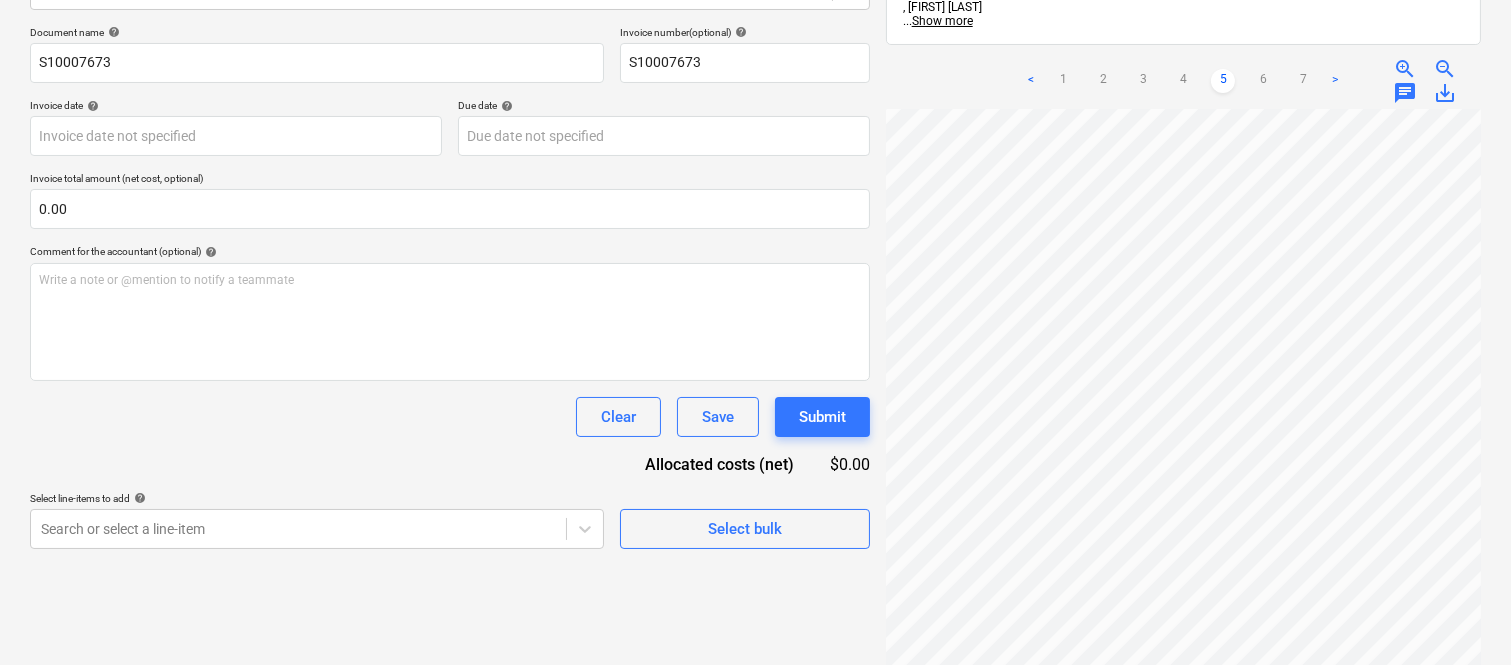 scroll, scrollTop: 592, scrollLeft: 332, axis: both 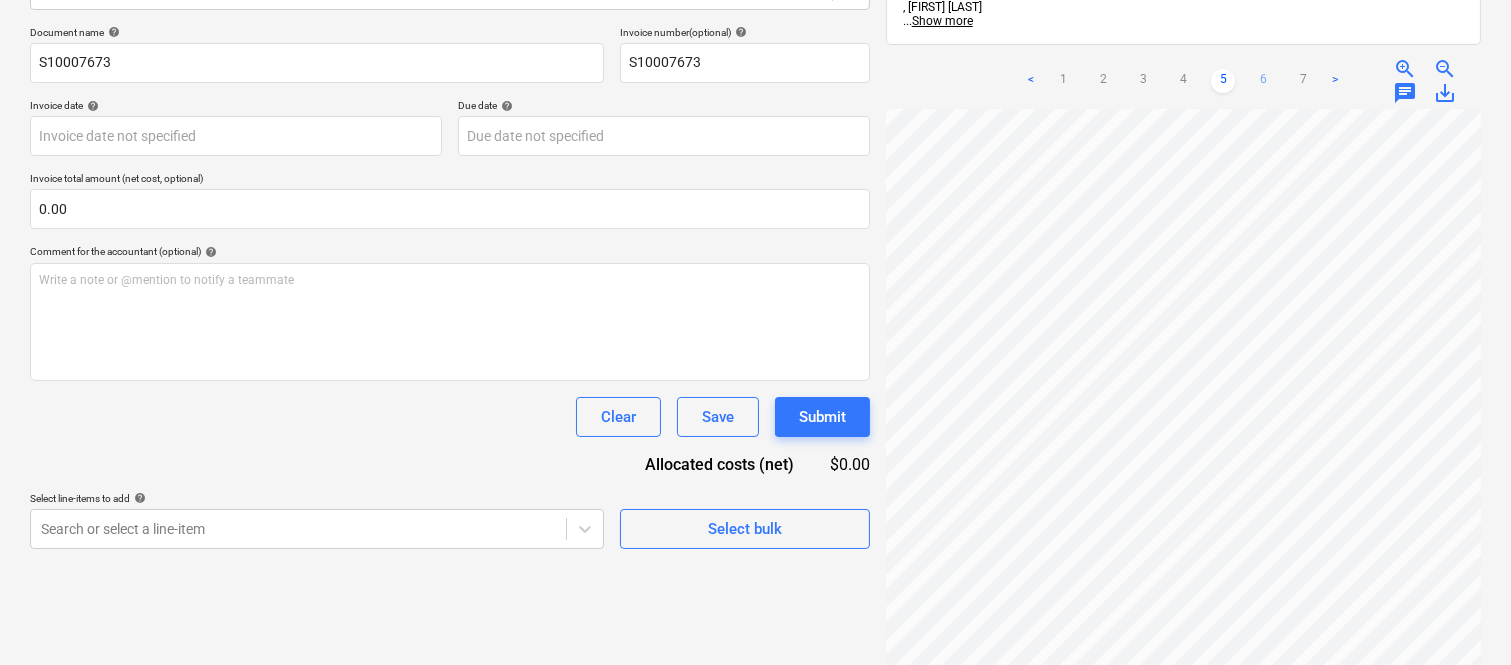 click on "6" at bounding box center [1263, 81] 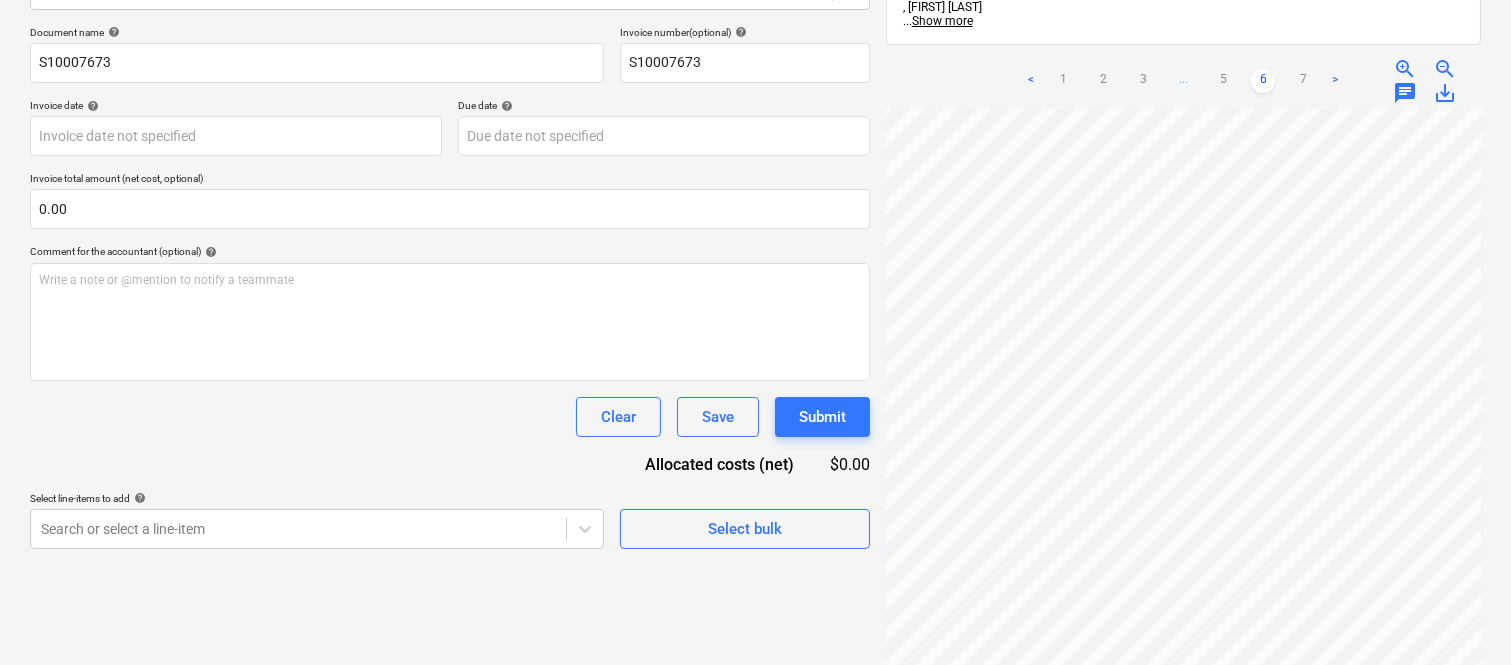 scroll, scrollTop: 21, scrollLeft: 137, axis: both 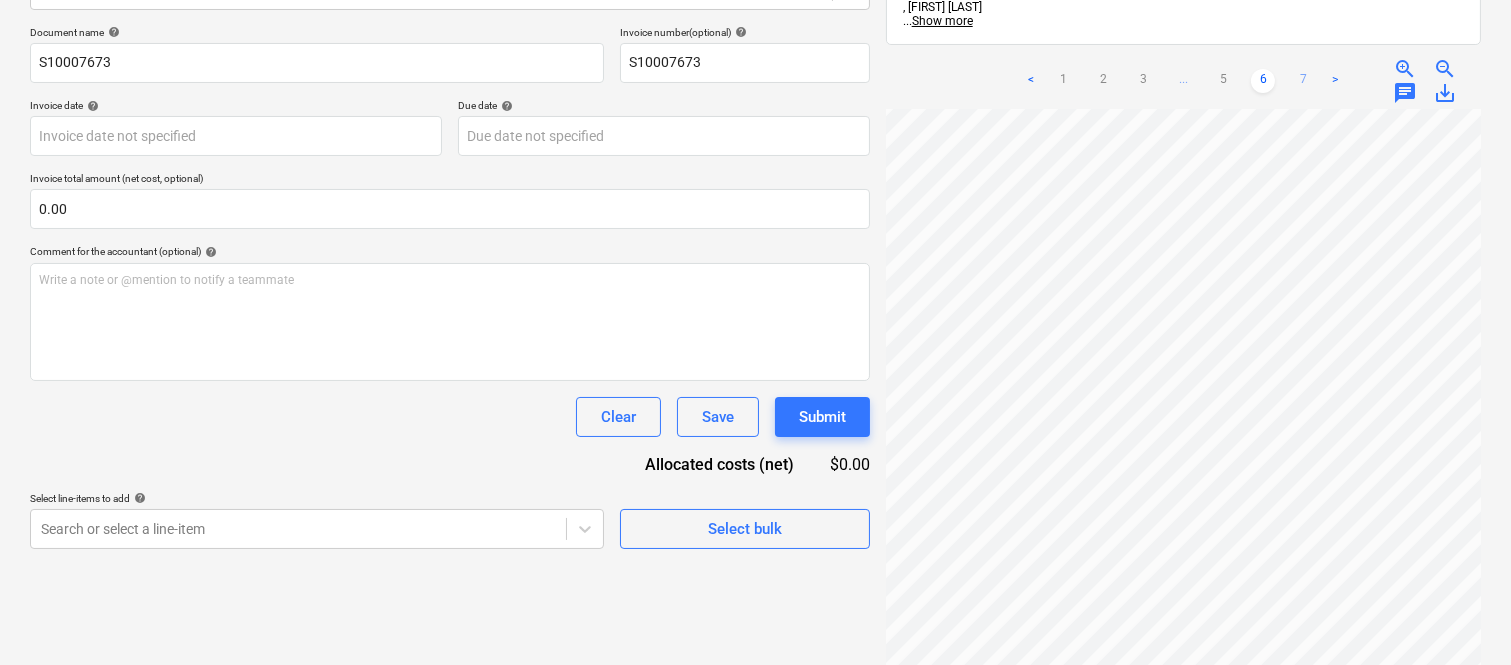 click on "7" at bounding box center [1303, 81] 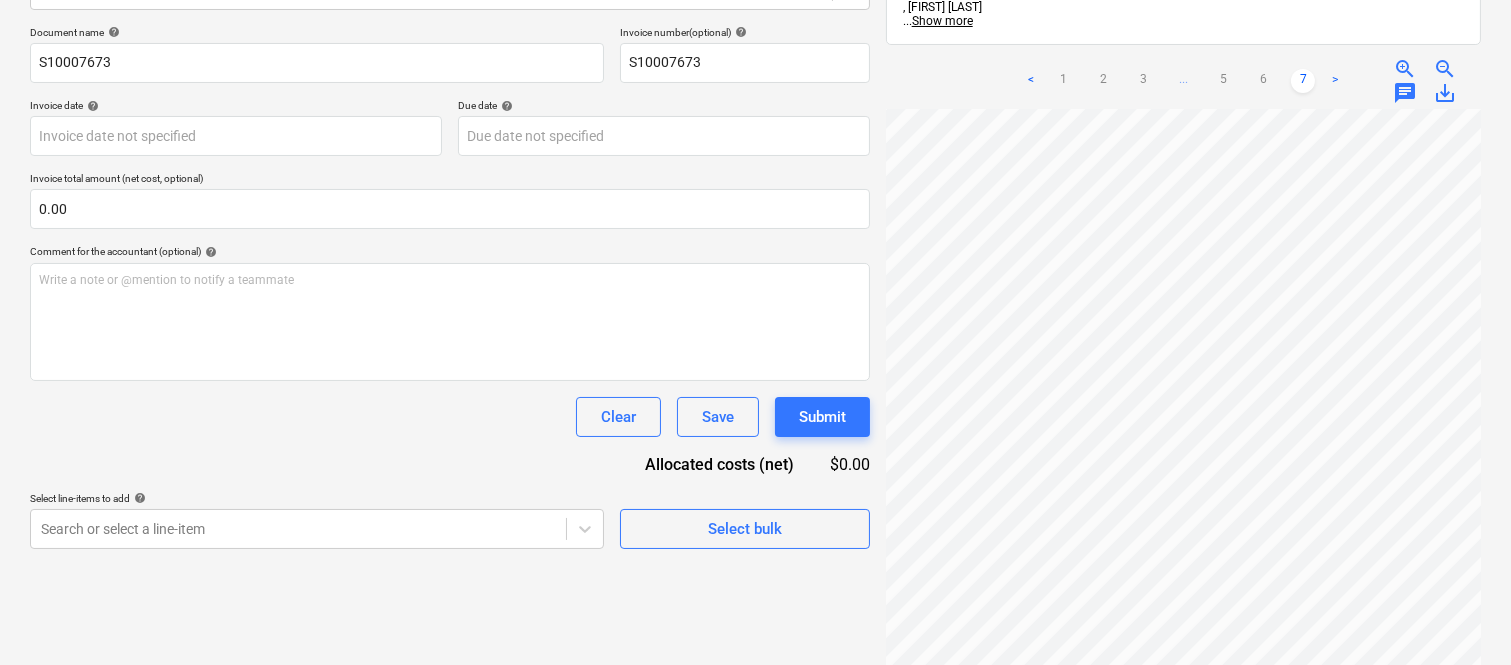 scroll, scrollTop: 453, scrollLeft: 0, axis: vertical 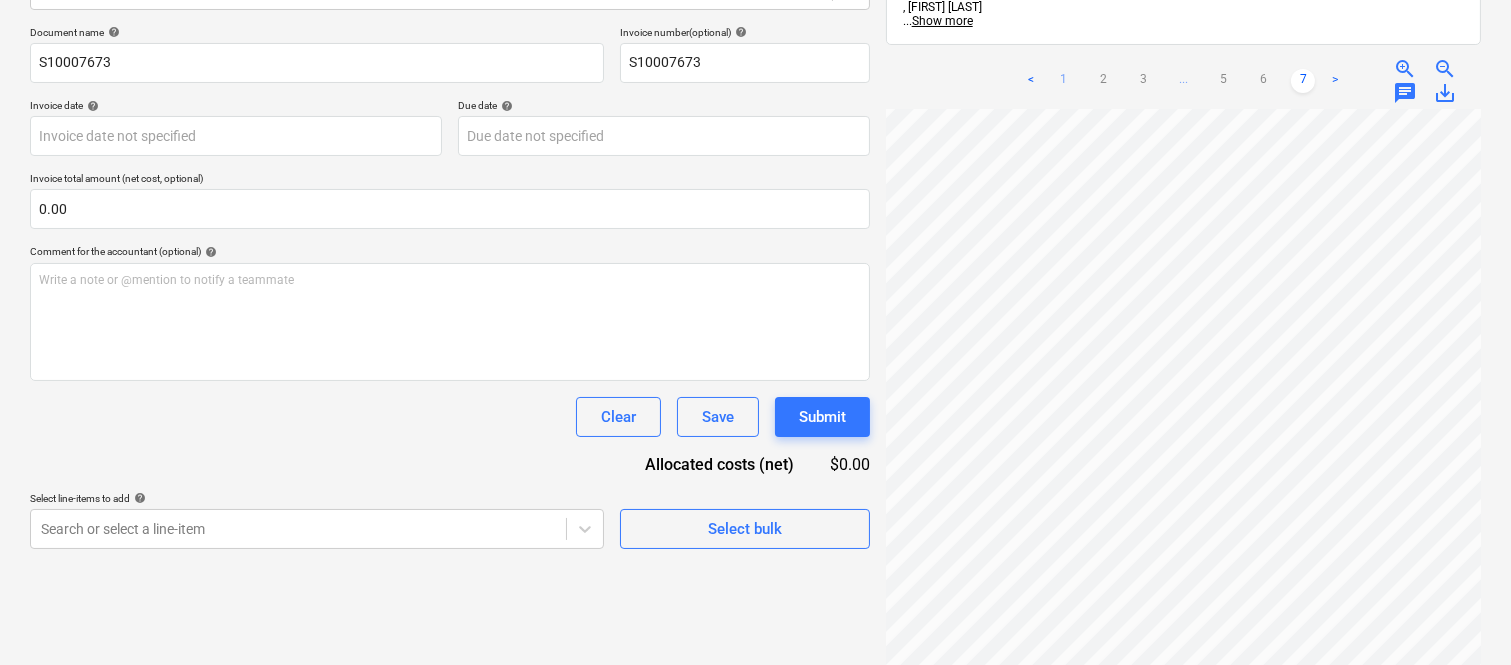click on "1" at bounding box center (1063, 81) 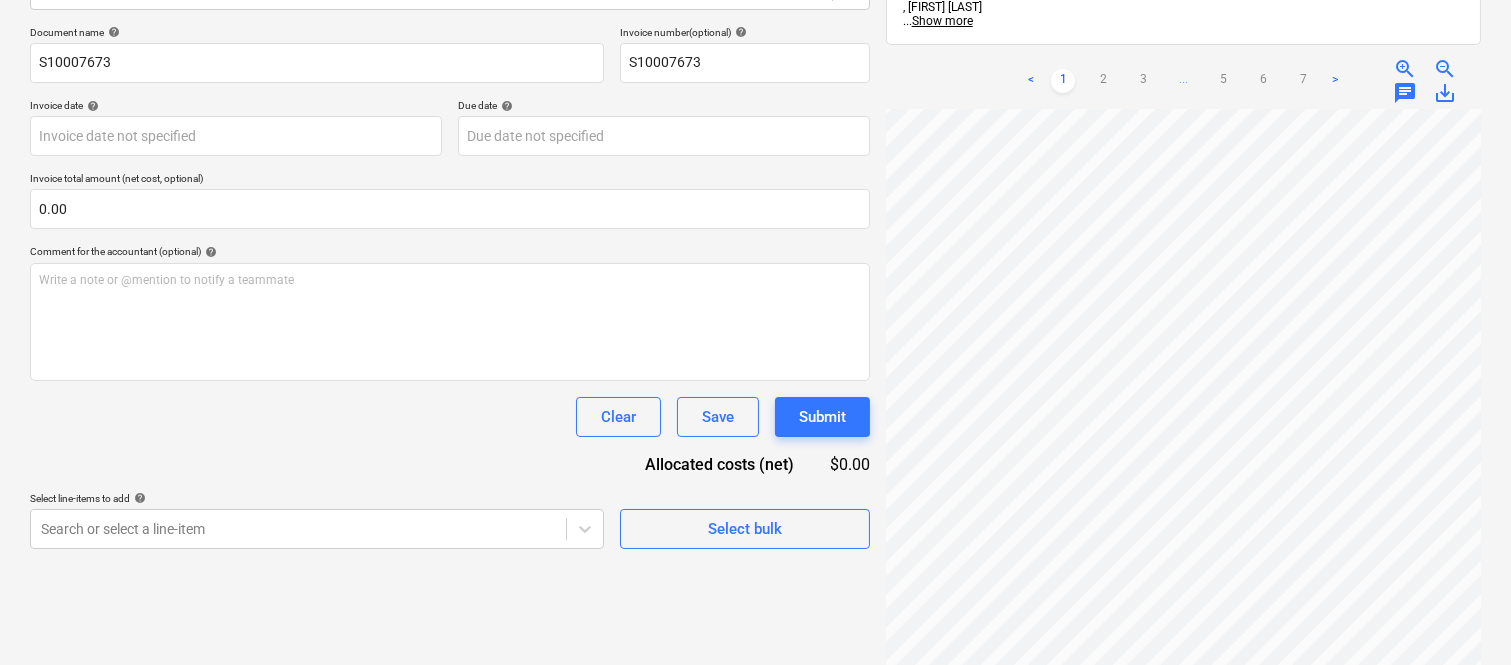 scroll, scrollTop: 258, scrollLeft: 332, axis: both 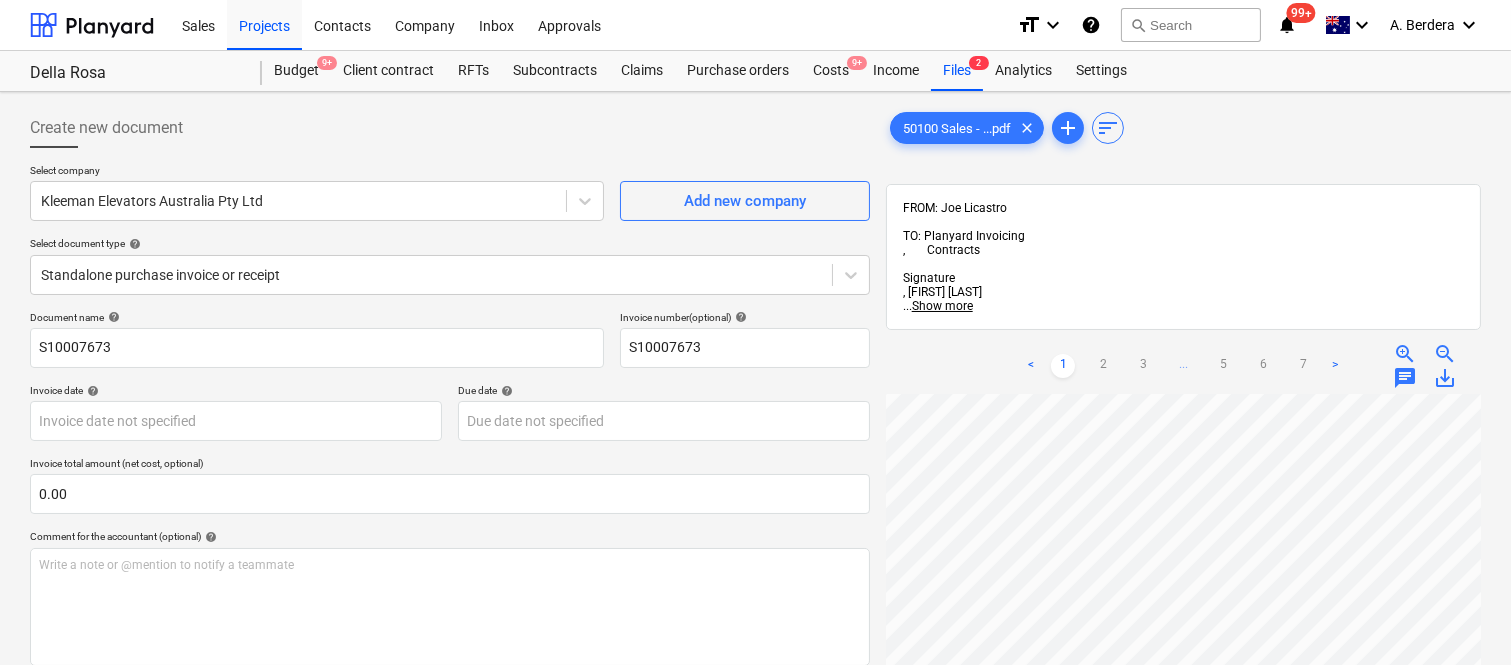 click on "Sales Projects Contacts Company Inbox Approvals format_size keyboard_arrow_down help search Search notifications 99+ keyboard_arrow_down A. Berdera keyboard_arrow_down Della Rosa Budget 9+ Client contract RFTs Subcontracts Claims Purchase orders Costs 9+ Income Files 2 Analytics Settings Create new document Select company Kleeman Elevators Australia Pty Ltd   Add new company Select document type help Standalone purchase invoice or receipt Document name help S10007673 Invoice number  (optional) help S10007673 Invoice date help Press the down arrow key to interact with the calendar and
select a date. Press the question mark key to get the keyboard shortcuts for changing dates. Due date help Press the down arrow key to interact with the calendar and
select a date. Press the question mark key to get the keyboard shortcuts for changing dates. Invoice total amount (net cost, optional) 0.00 Comment for the accountant (optional) help Write a note or @mention to notify a teammate ﻿ Clear Save Submit <" at bounding box center (755, 332) 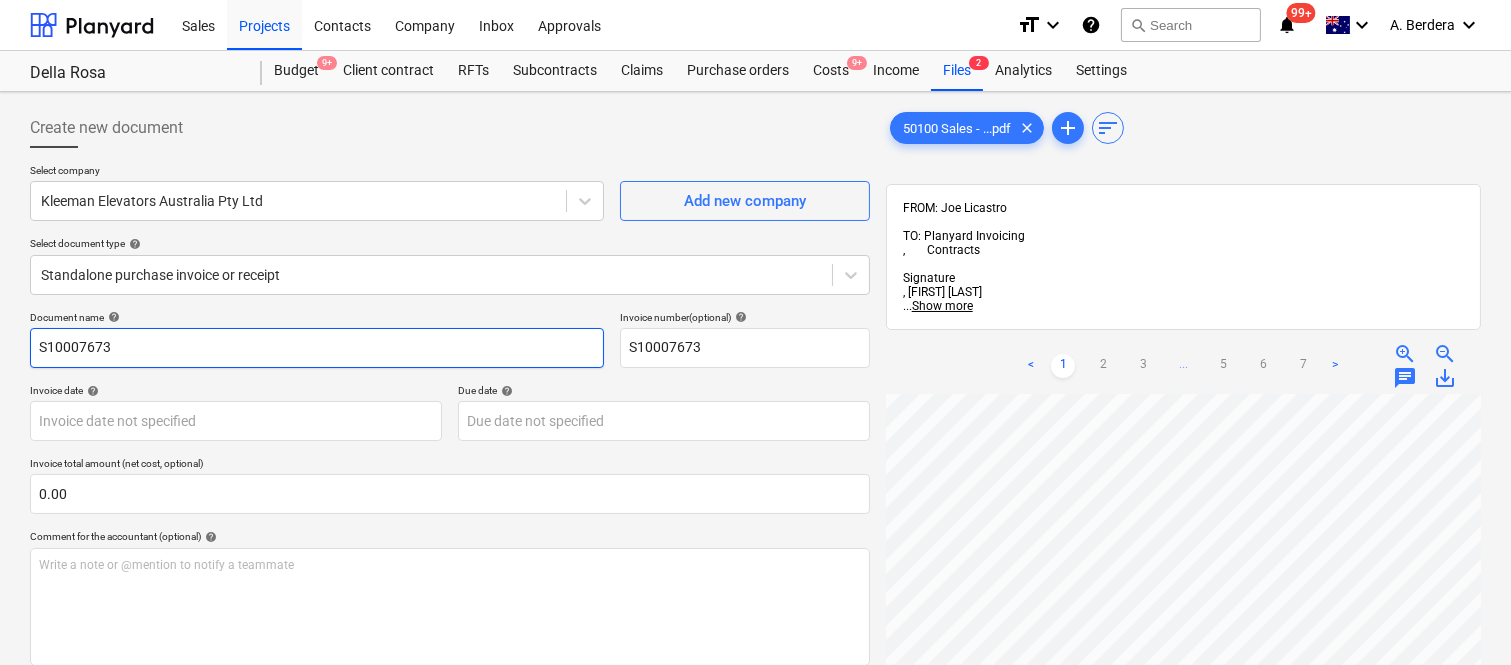 click on "S10007673" at bounding box center (317, 348) 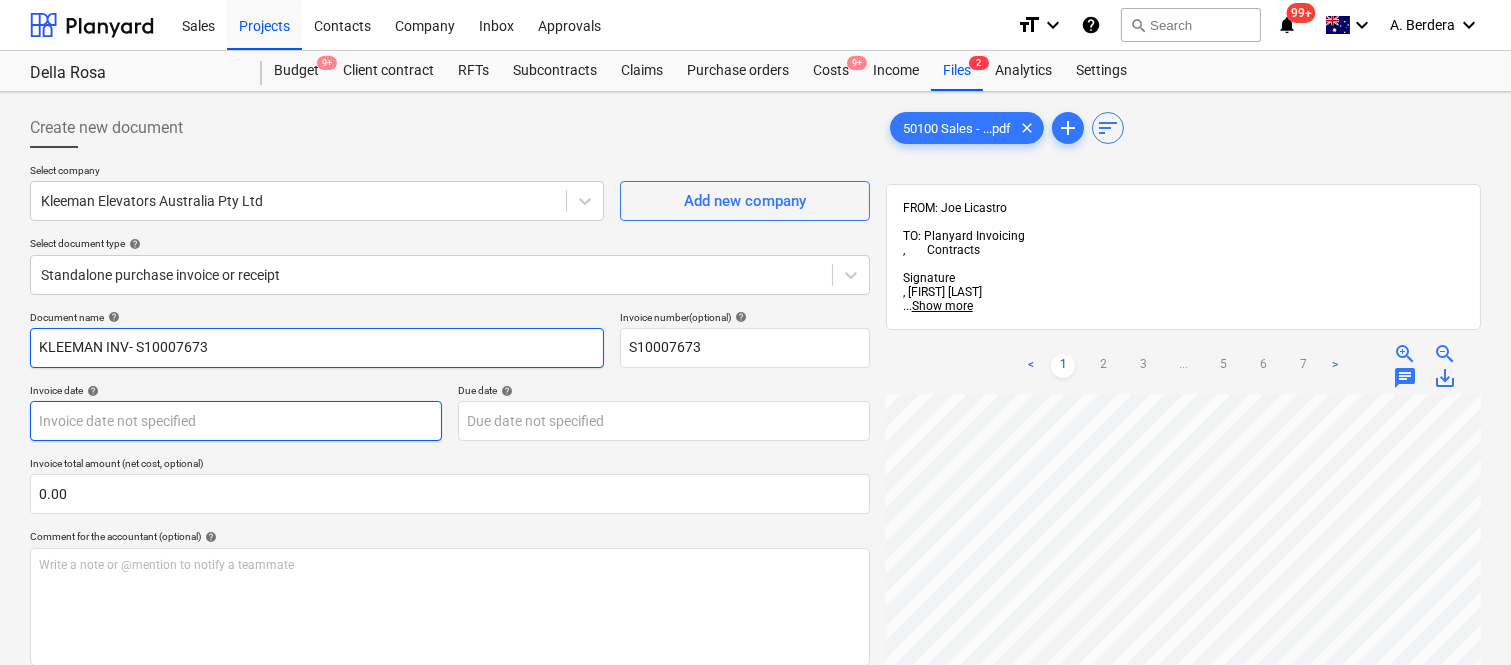 type on "KLEEMAN INV- S10007673" 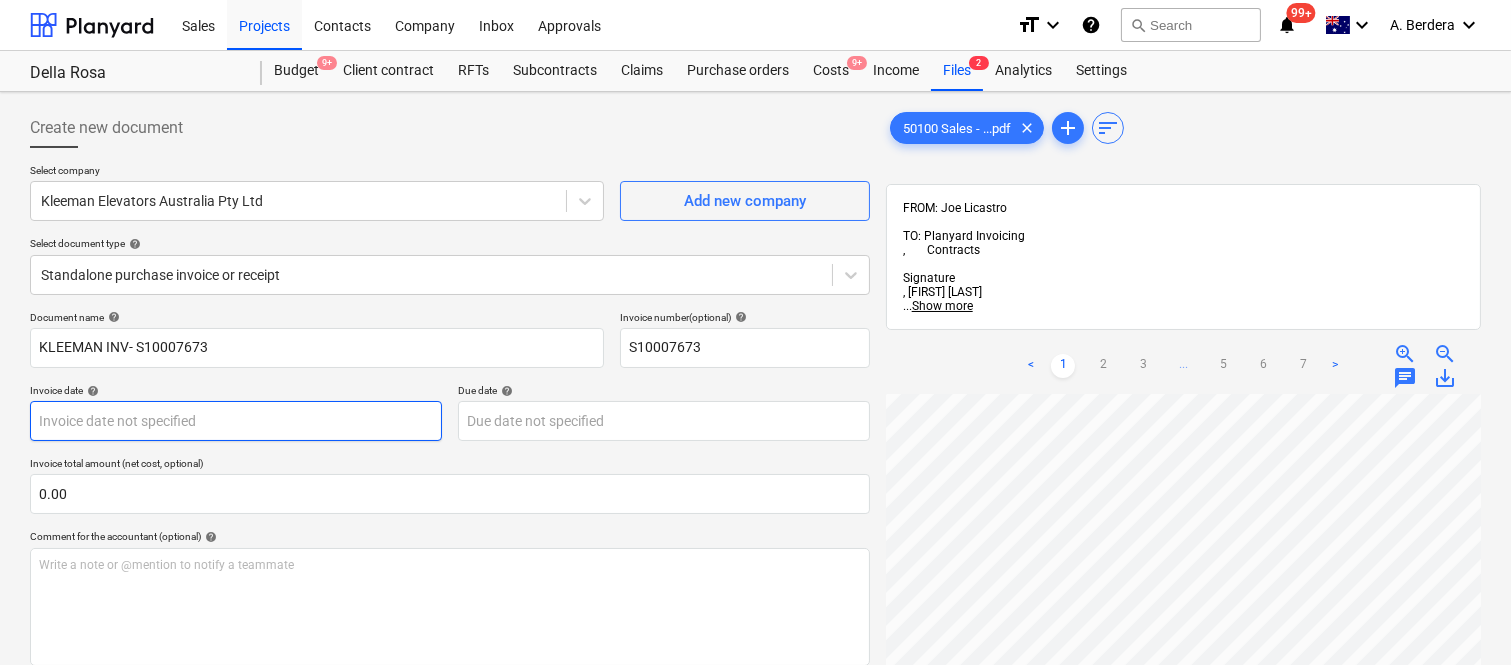 click on "Sales Projects Contacts Company Inbox Approvals format_size keyboard_arrow_down help search Search notifications 99+ keyboard_arrow_down A. Berdera keyboard_arrow_down Della Rosa Budget 9+ Client contract RFTs Subcontracts Claims Purchase orders Costs 9+ Income Files 2 Analytics Settings Create new document Select company Kleeman Elevators Australia Pty Ltd   Add new company Select document type help Standalone purchase invoice or receipt Document name help KLEEMAN INV- S10007673 Invoice number  (optional) help S10007673 Invoice date help Press the down arrow key to interact with the calendar and
select a date. Press the question mark key to get the keyboard shortcuts for changing dates. Due date help Press the down arrow key to interact with the calendar and
select a date. Press the question mark key to get the keyboard shortcuts for changing dates. Invoice total amount (net cost, optional) 0.00 Comment for the accountant (optional) help Write a note or @mention to notify a teammate ﻿ Clear Save" at bounding box center (755, 332) 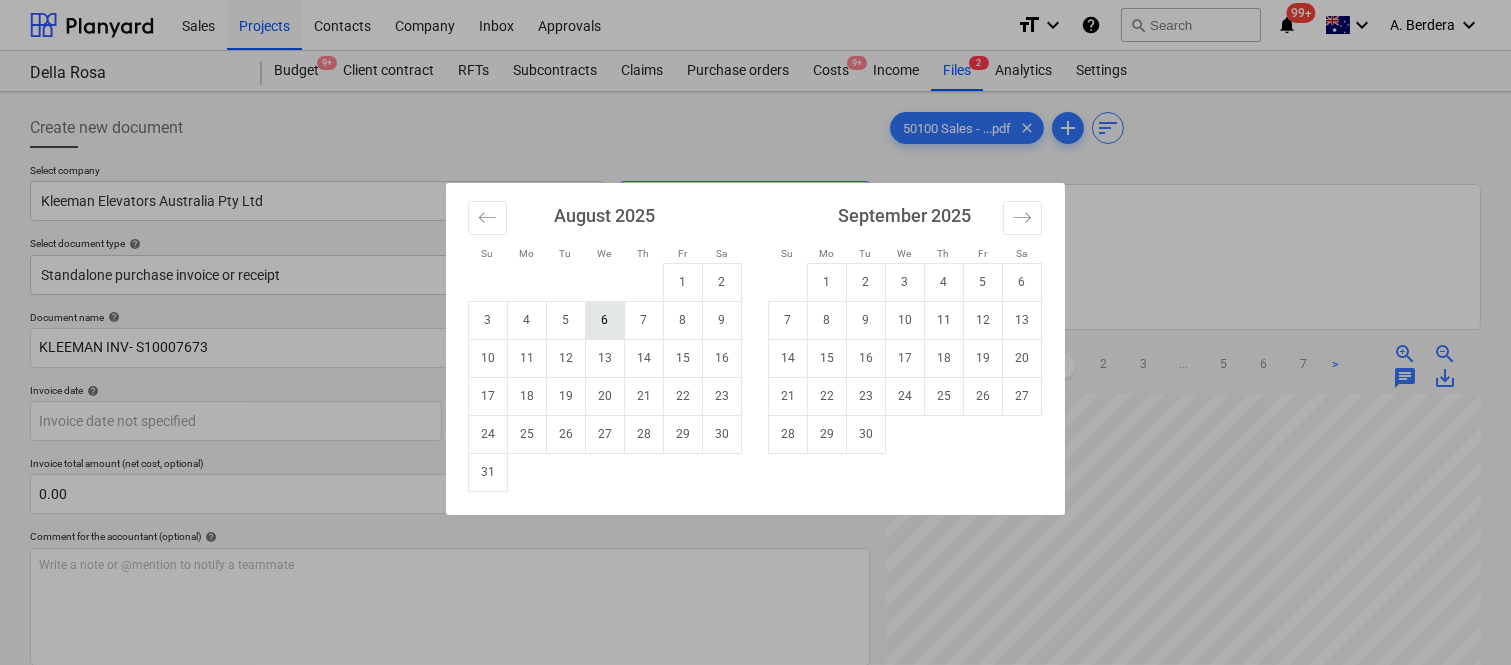click on "6" at bounding box center [605, 320] 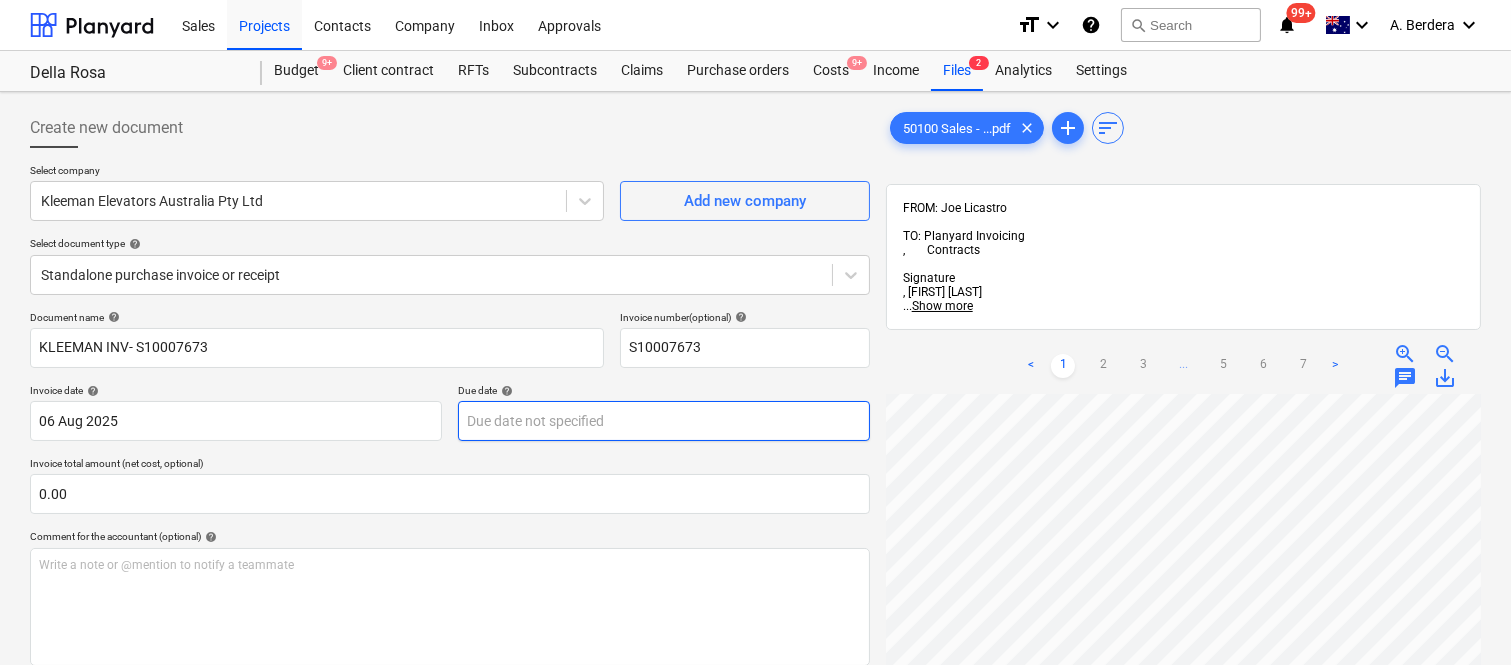 scroll, scrollTop: 47, scrollLeft: 332, axis: both 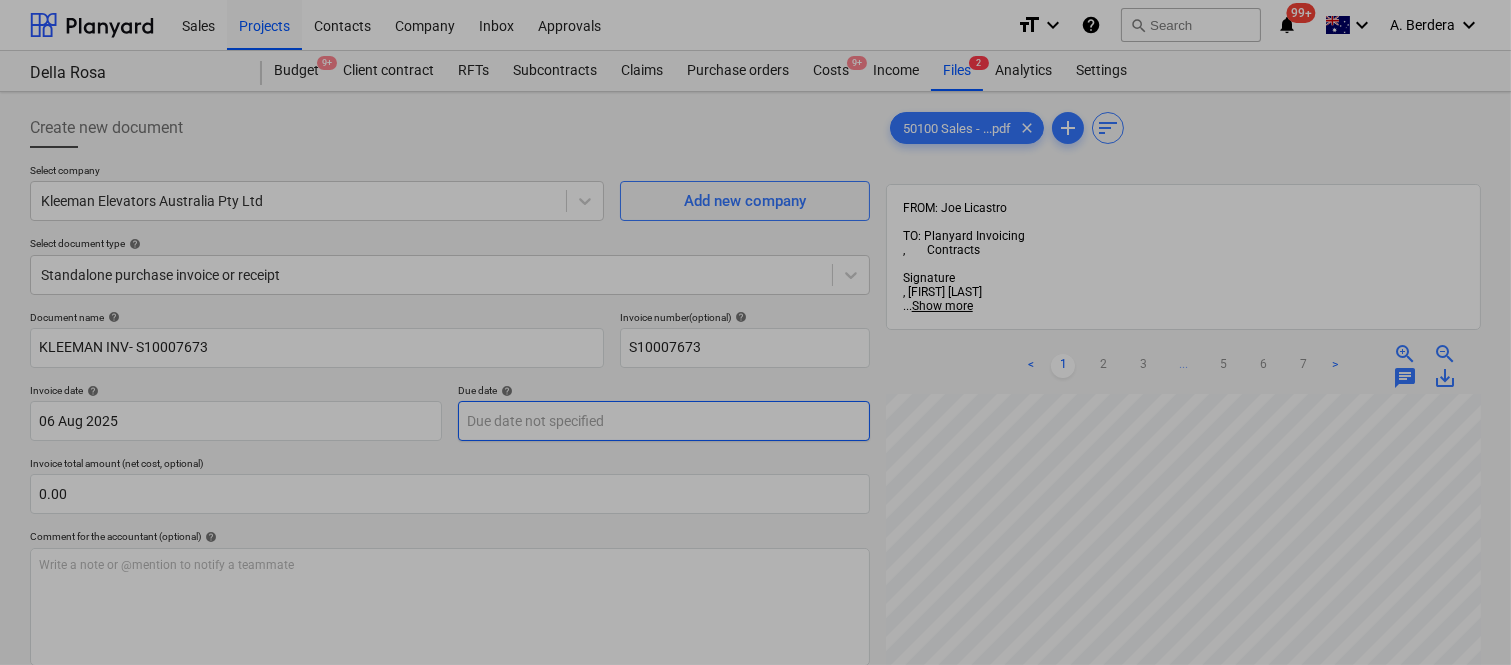 click on "Sales Projects Contacts Company Inbox Approvals format_size keyboard_arrow_down help search Search notifications 99+ keyboard_arrow_down A. Berdera keyboard_arrow_down Della Rosa Budget 9+ Client contract RFTs Subcontracts Claims Purchase orders Costs 9+ Income Files 2 Analytics Settings Create new document Select company Kleeman Elevators Australia Pty Ltd   Add new company Select document type help Standalone purchase invoice or receipt Document name help KLEEMAN INV- S10007673 Invoice number  (optional) help S10007673 Invoice date help 06 Aug 2025 06.08.2025 Press the down arrow key to interact with the calendar and
select a date. Press the question mark key to get the keyboard shortcuts for changing dates. Due date help Press the down arrow key to interact with the calendar and
select a date. Press the question mark key to get the keyboard shortcuts for changing dates. Invoice total amount (net cost, optional) 0.00 Comment for the accountant (optional) help ﻿ Clear Save Submit $0.00 help clear" at bounding box center (755, 332) 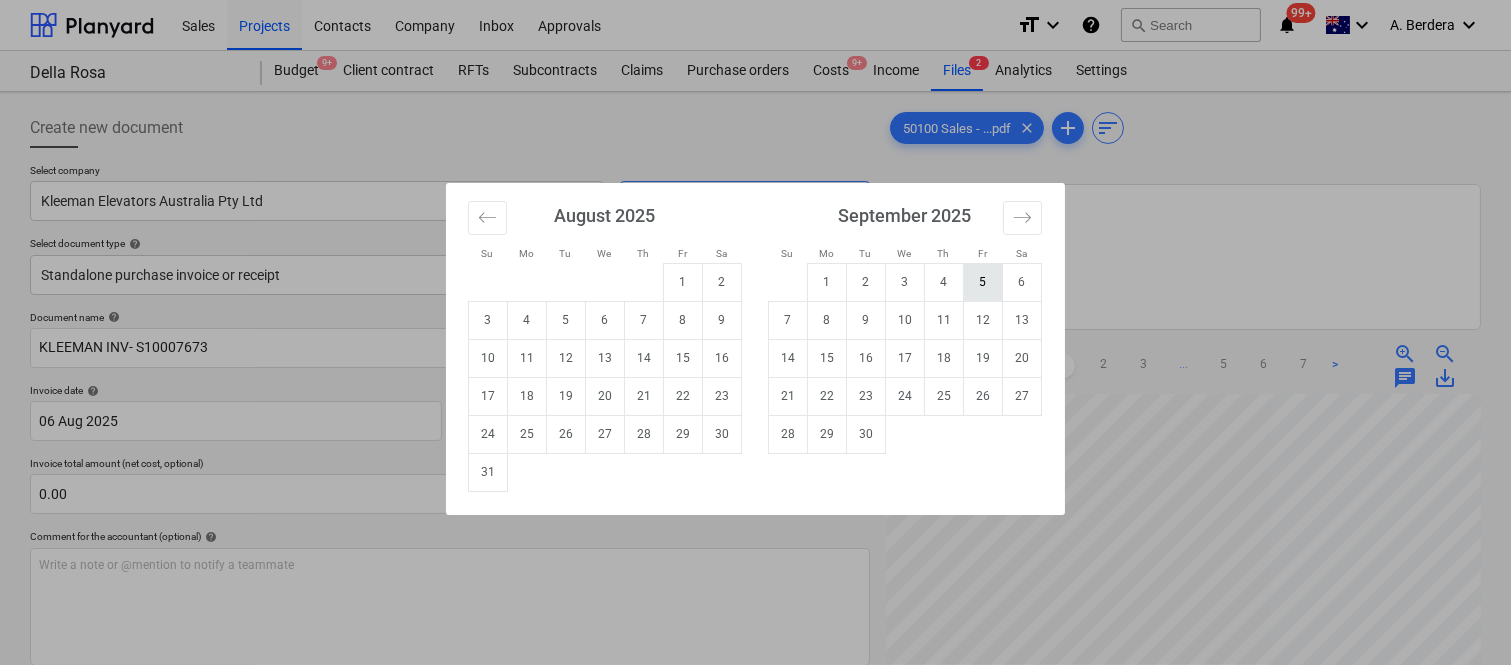 click on "5" at bounding box center (983, 282) 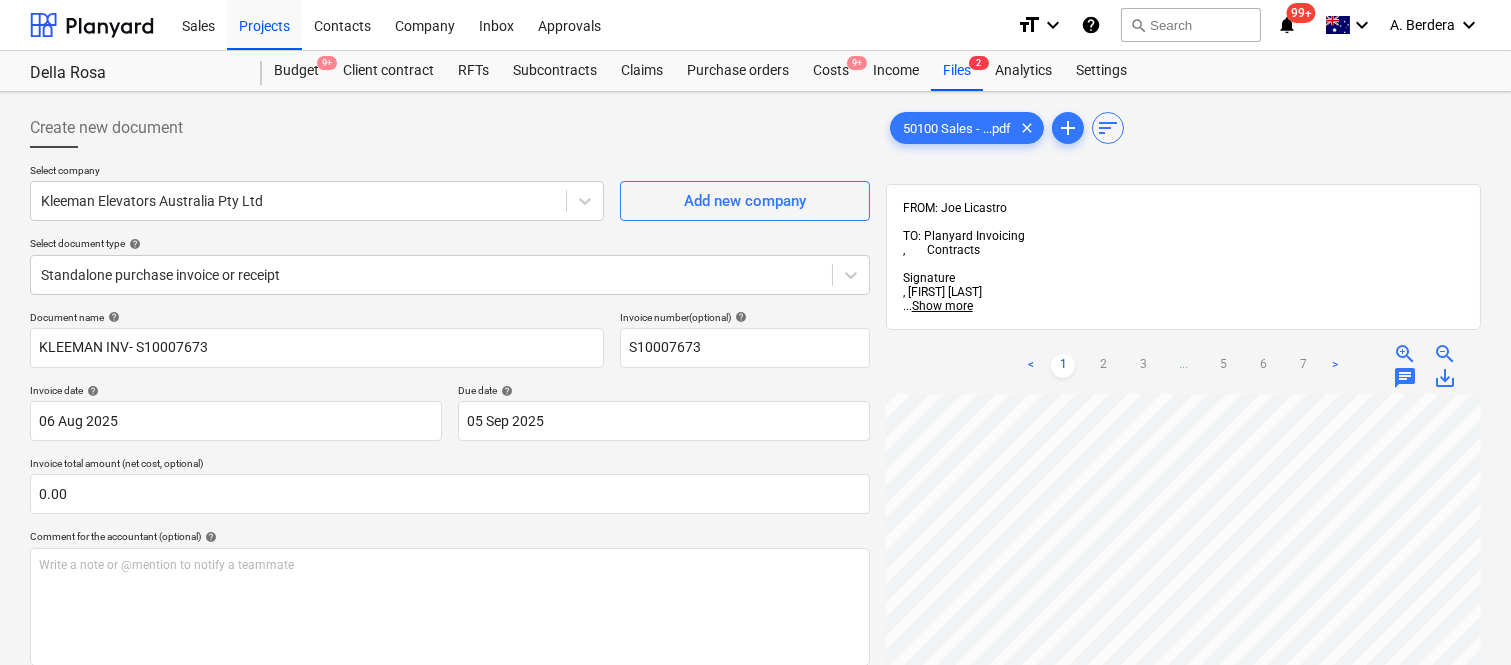 click on "Sales Projects Contacts Company Inbox Approvals format_size keyboard_arrow_down help search Search notifications 99+ keyboard_arrow_down A. Berdera keyboard_arrow_down Della Rosa Budget 9+ Client contract RFTs Subcontracts Claims Purchase orders Costs 9+ Income Files 2 Analytics Settings Create new document Select company Kleeman Elevators Australia Pty Ltd   Add new company Select document type help Standalone purchase invoice or receipt Document name help KLEEMAN INV- S10007673 Invoice number  (optional) help S10007673 Invoice date help 06 Aug 2025 06.08.2025 Press the down arrow key to interact with the calendar and
select a date. Press the question mark key to get the keyboard shortcuts for changing dates. Due date help 05 Sep 2025 05.09.2025 Press the down arrow key to interact with the calendar and
select a date. Press the question mark key to get the keyboard shortcuts for changing dates. Invoice total amount (net cost, optional) 0.00 Comment for the accountant (optional) help ﻿ Clear" at bounding box center [755, 332] 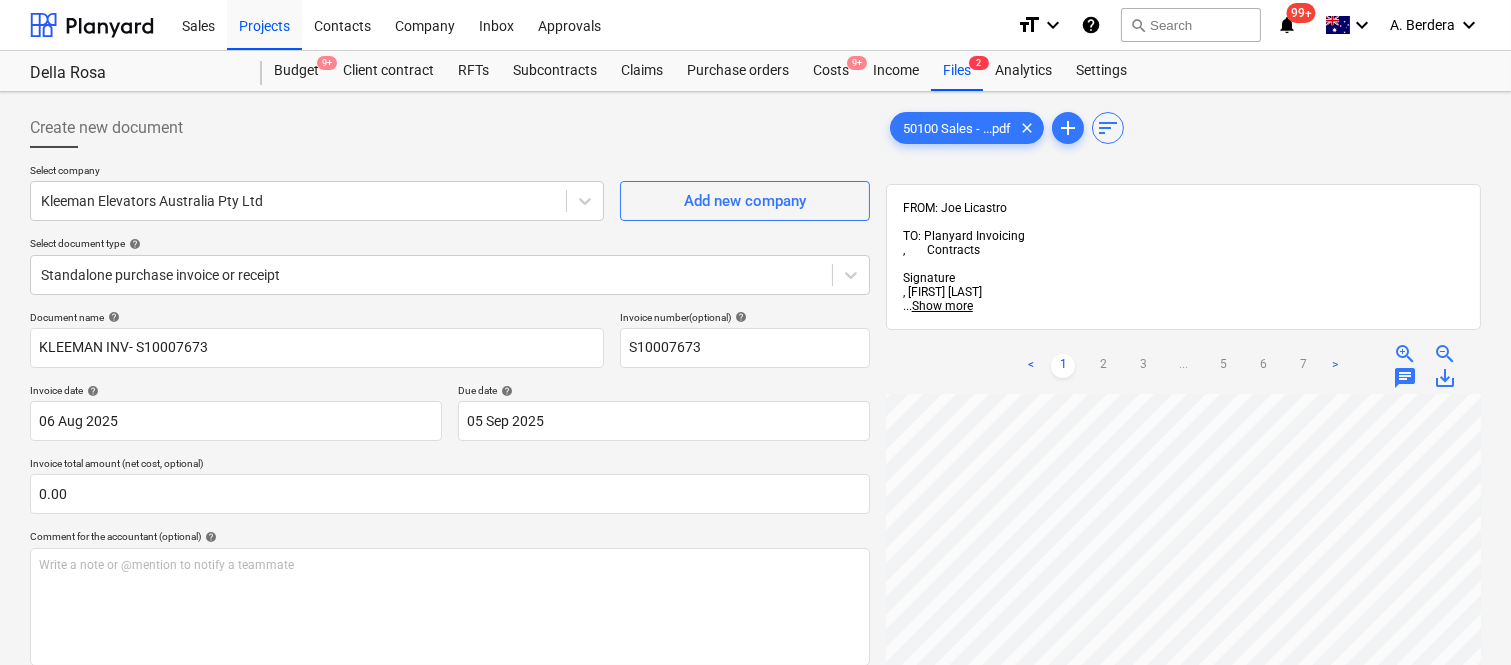scroll, scrollTop: 332, scrollLeft: 332, axis: both 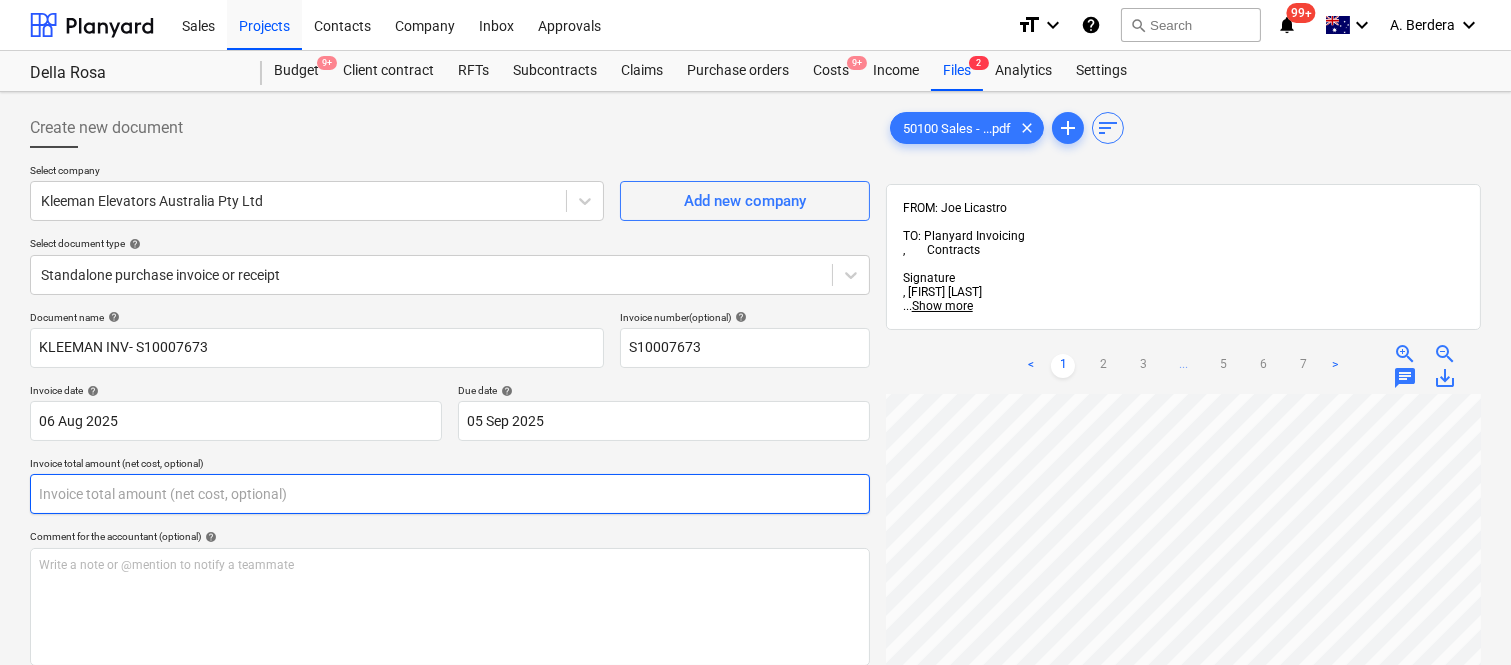 click at bounding box center (450, 494) 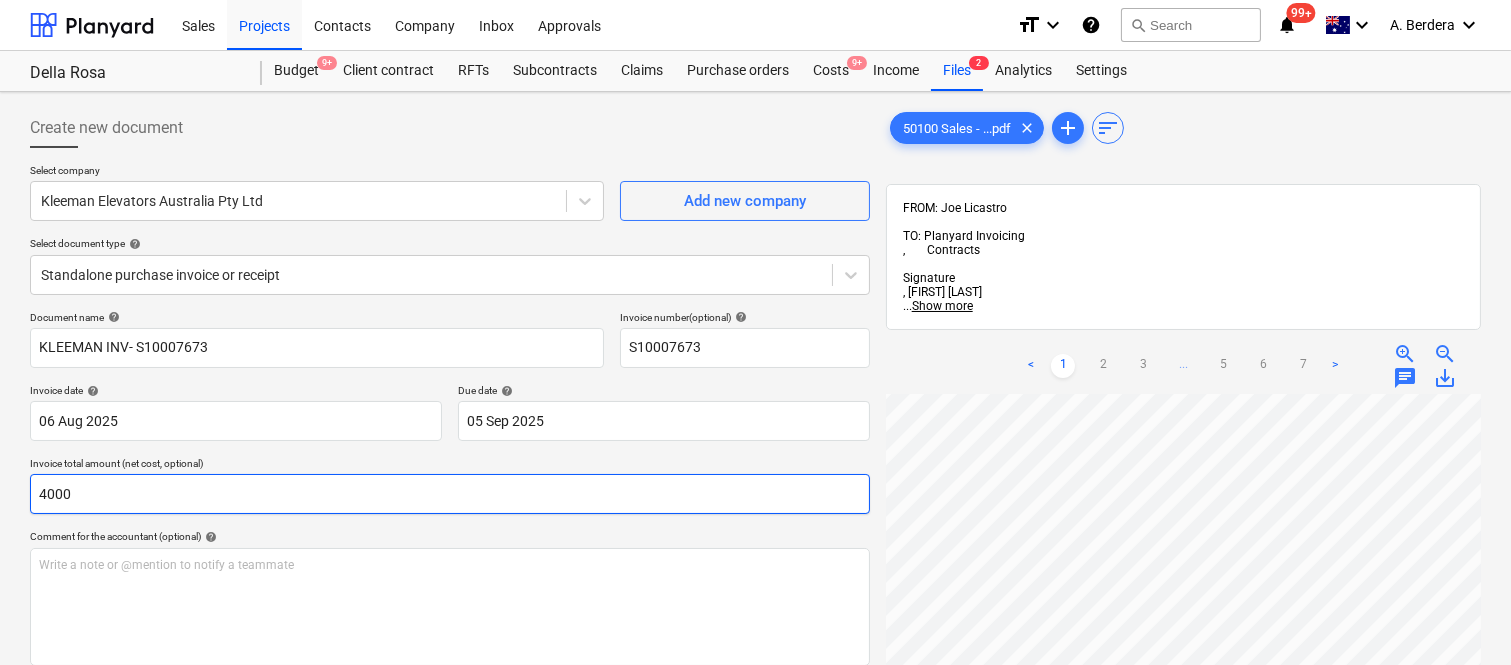 scroll, scrollTop: 285, scrollLeft: 0, axis: vertical 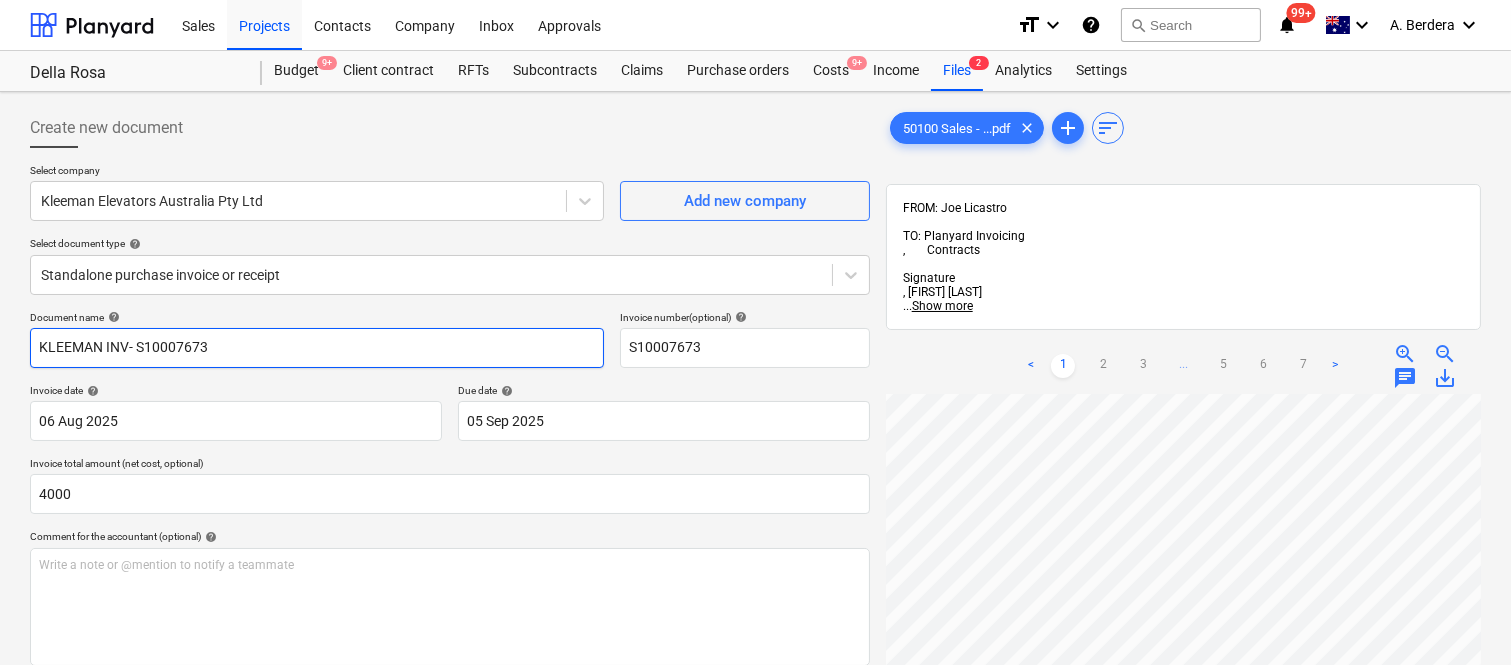 type on "4,000.00" 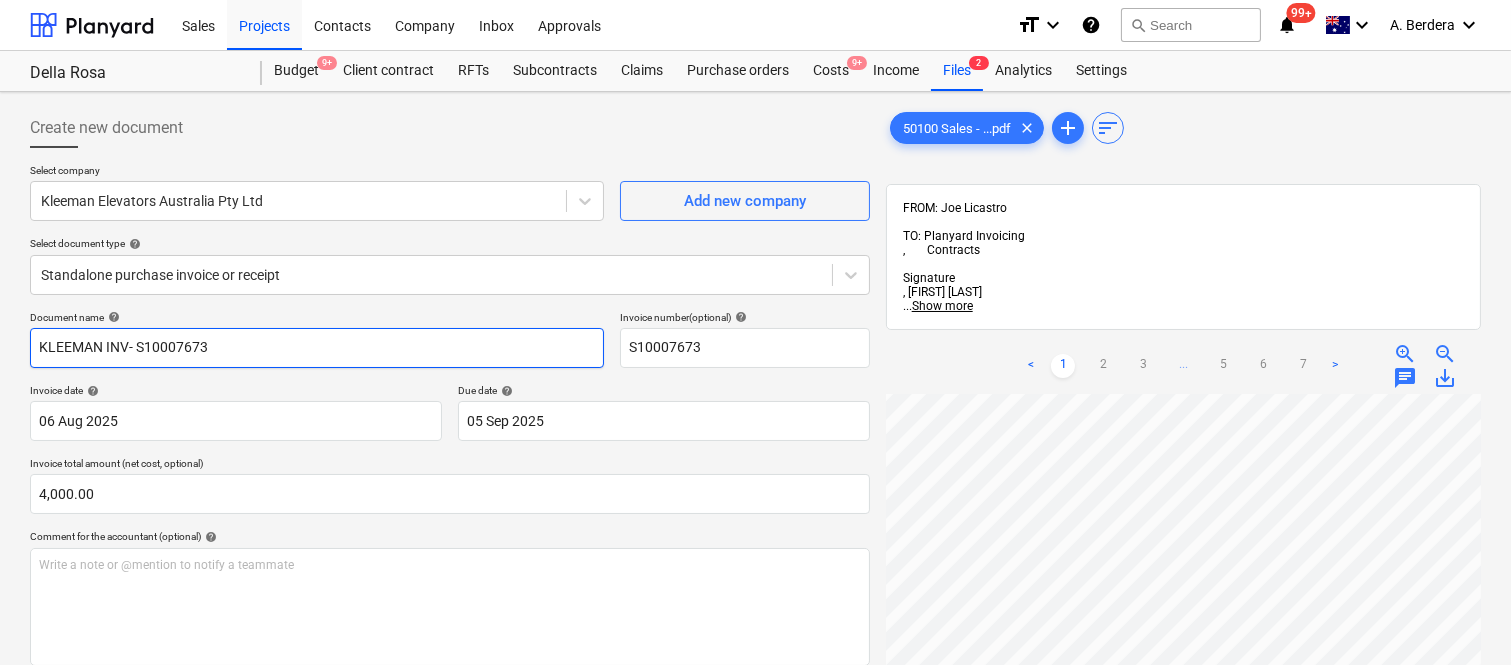 click on "KLEEMAN INV- S10007673" at bounding box center [317, 348] 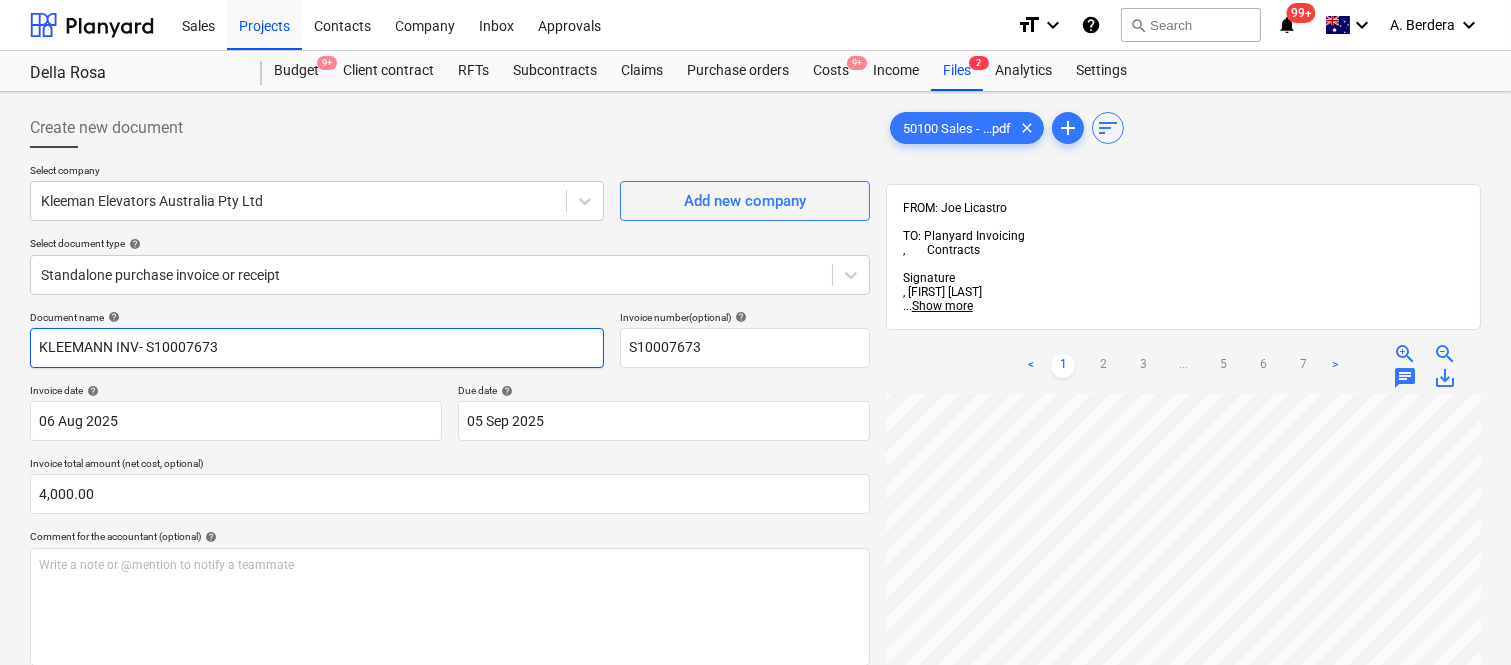 scroll, scrollTop: 285, scrollLeft: 0, axis: vertical 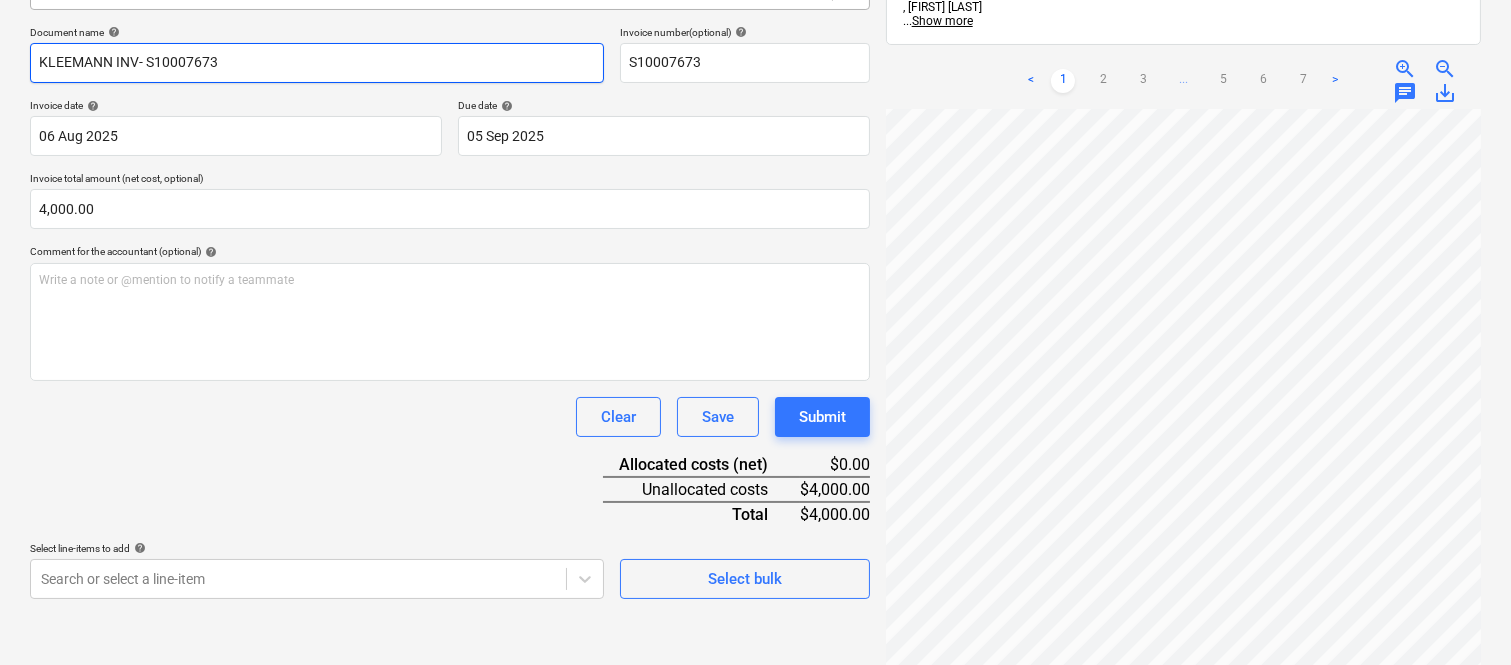 type on "KLEEMANN INV- S10007673" 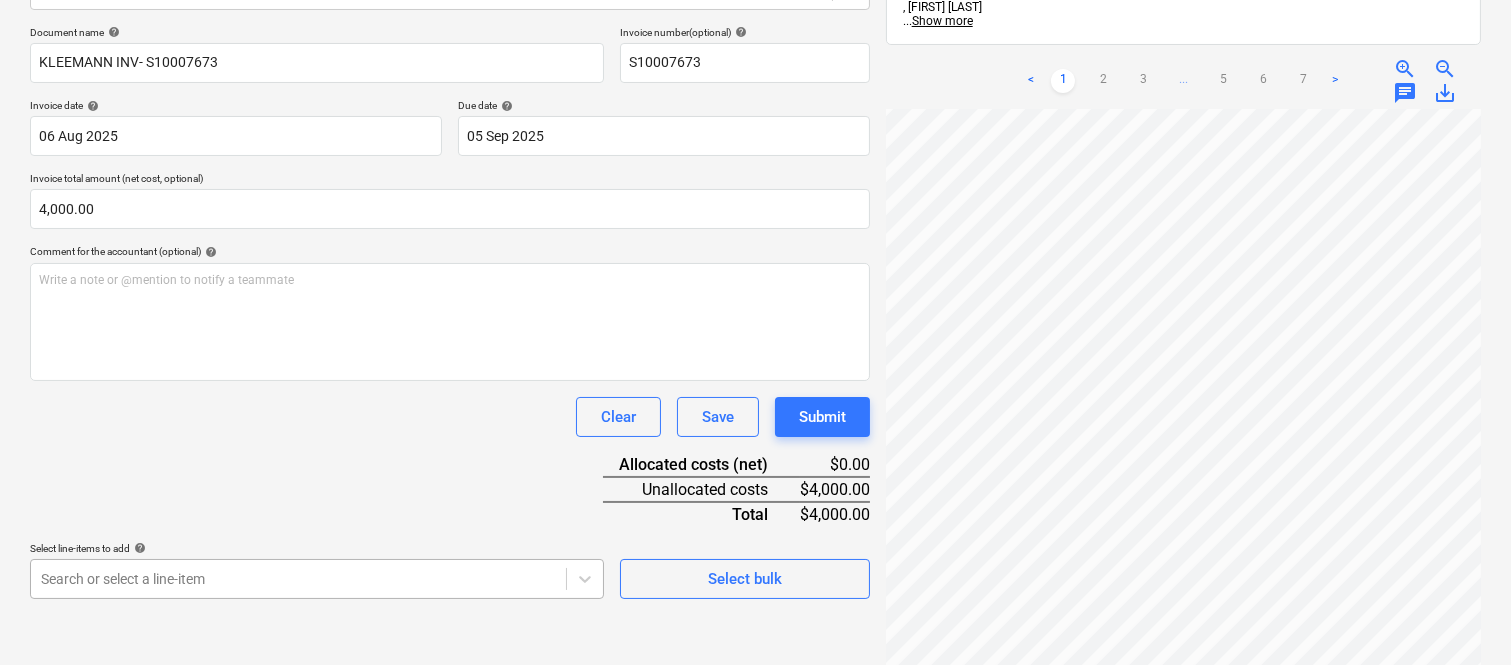 click on "Sales Projects Contacts Company Inbox Approvals format_size keyboard_arrow_down help search Search notifications 99+ keyboard_arrow_down A. Berdera keyboard_arrow_down Della Rosa Budget 9+ Client contract RFTs Subcontracts Claims Purchase orders Costs 9+ Income Files 2 Analytics Settings Create new document Select company Kleeman Elevators Australia Pty Ltd   Add new company Select document type help Standalone purchase invoice or receipt Document name help KLEEMANN INV- S10007673 Invoice number  (optional) help S10007673 Invoice date help 06 Aug 2025 06.08.2025 Press the down arrow key to interact with the calendar and
select a date. Press the question mark key to get the keyboard shortcuts for changing dates. Due date help 05 Sep 2025 05.09.2025 Press the down arrow key to interact with the calendar and
select a date. Press the question mark key to get the keyboard shortcuts for changing dates. Invoice total amount (net cost, optional) 4,000.00 Comment for the accountant (optional) help ﻿ Clear" at bounding box center [755, 47] 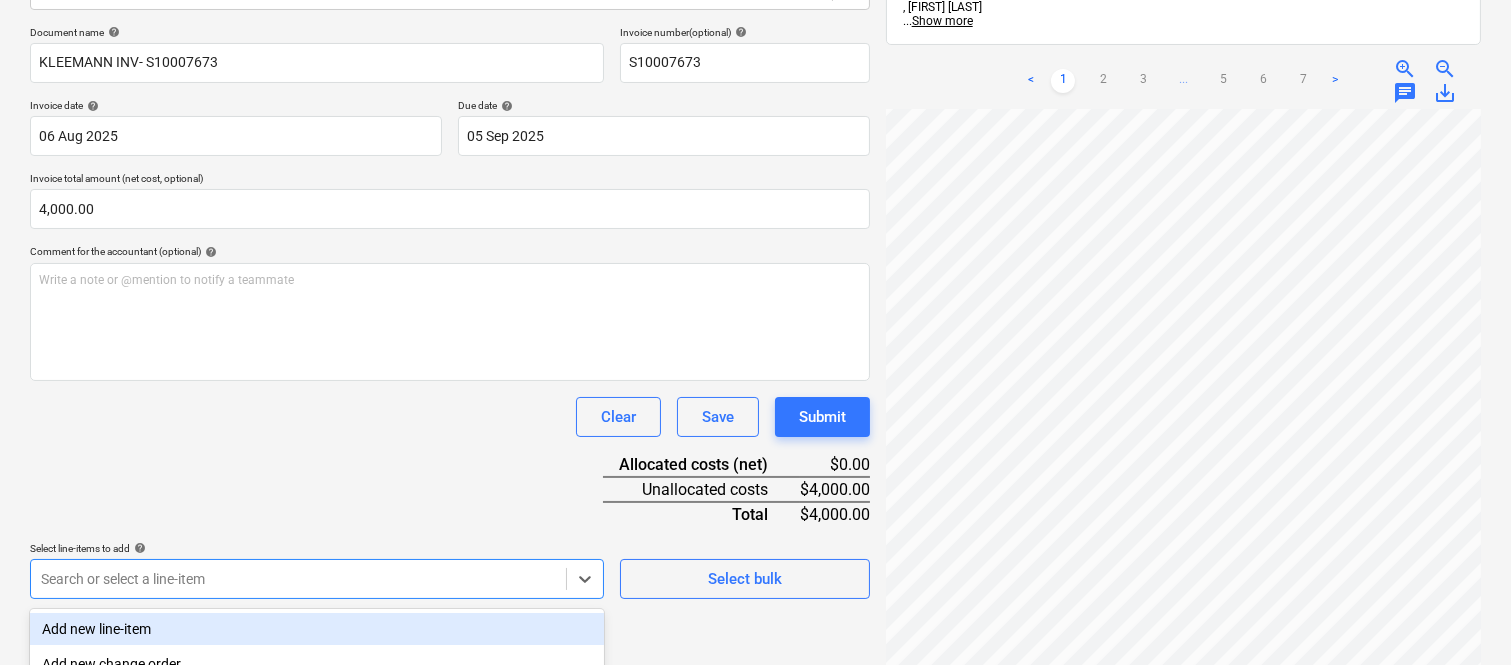 scroll, scrollTop: 532, scrollLeft: 0, axis: vertical 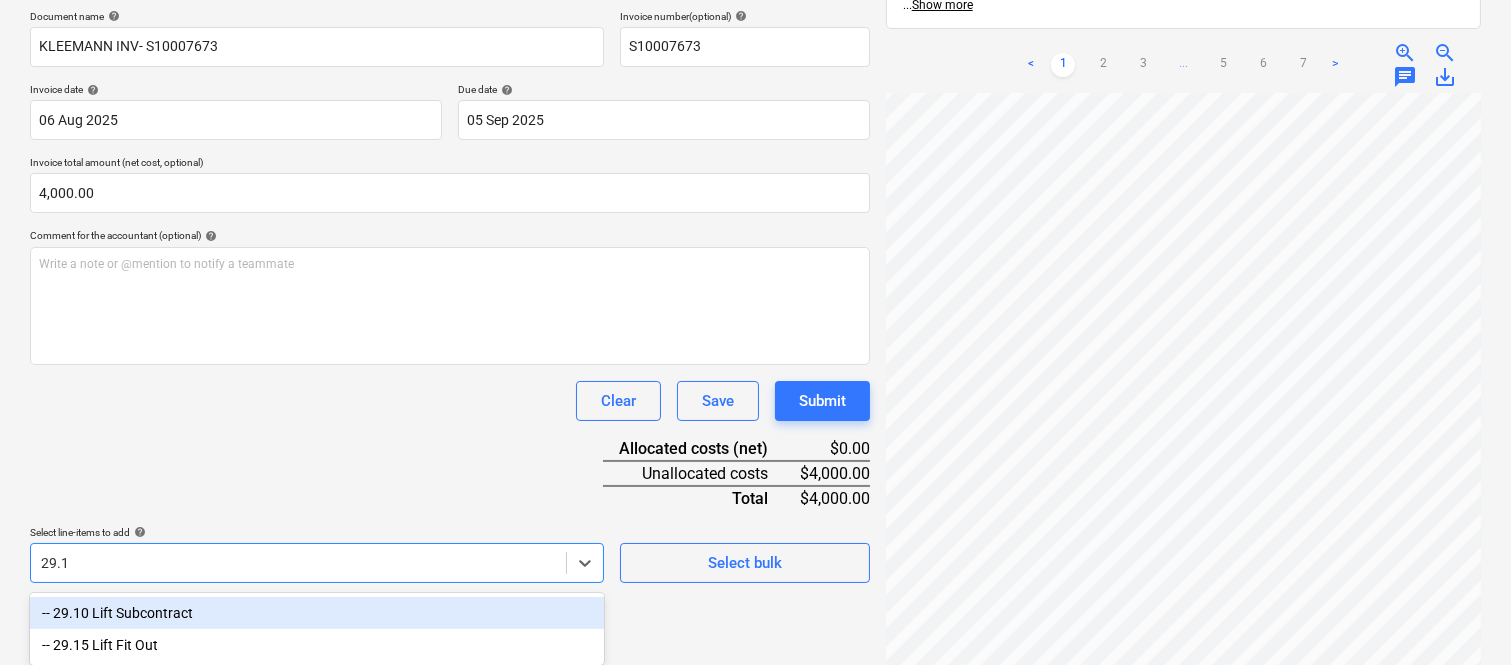 type on "29.10" 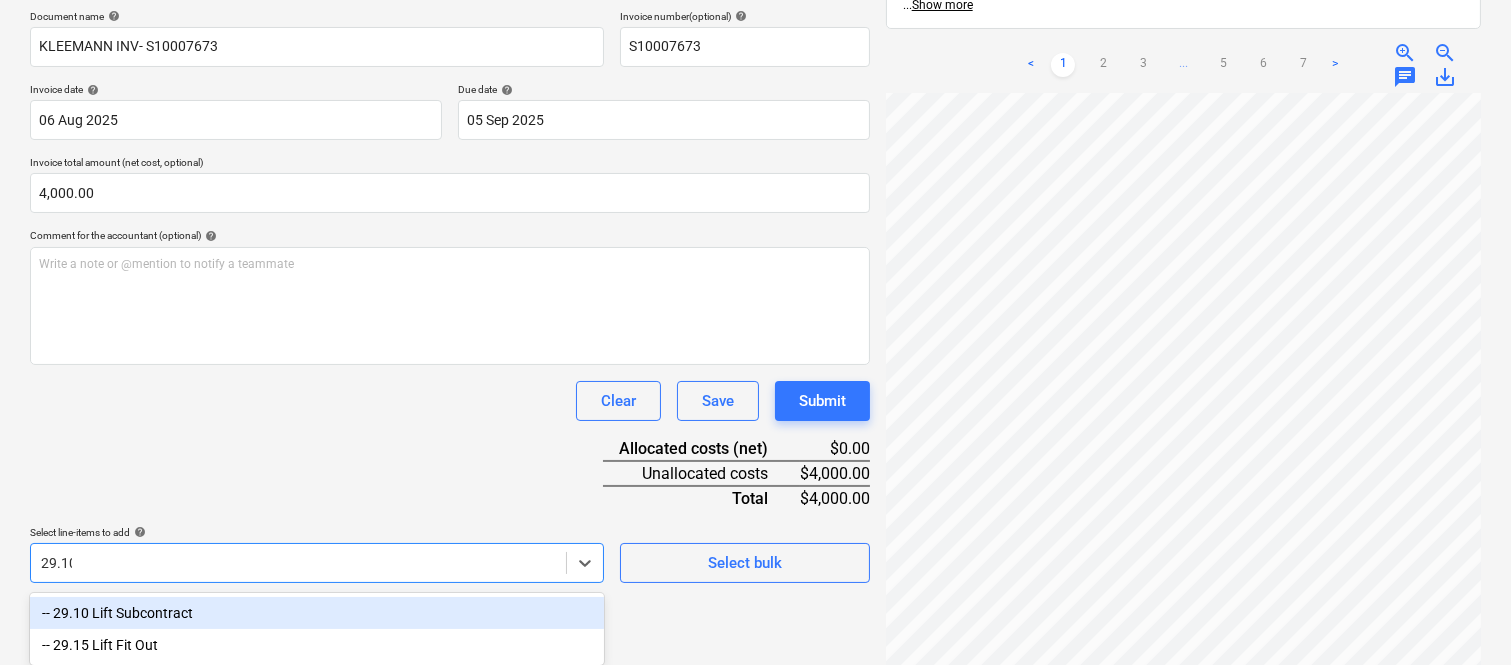 scroll, scrollTop: 285, scrollLeft: 0, axis: vertical 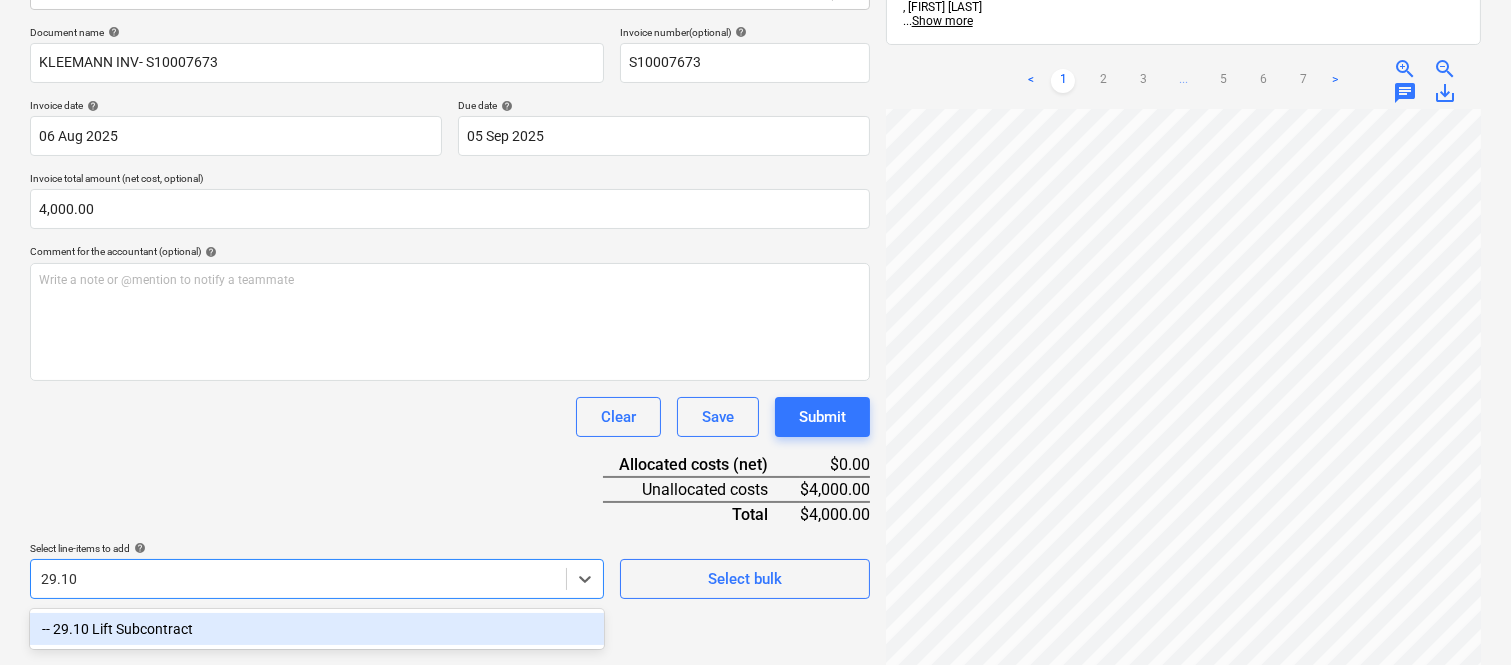 click on "--  29.10 Lift Subcontract" at bounding box center [317, 629] 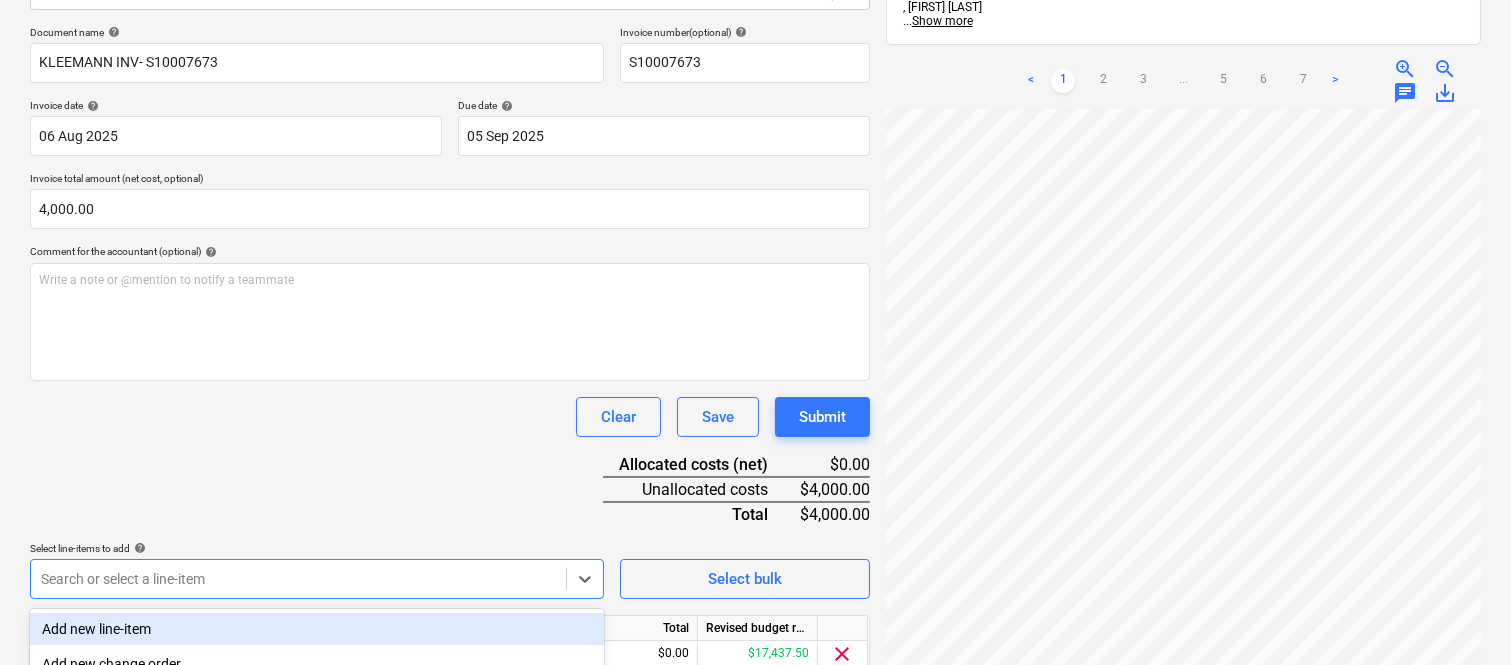 click on "Document name help KLEEMANN INV- S10007673 Invoice number  (optional) help S10007673 Invoice date help 06 Aug 2025 06.08.2025 Press the down arrow key to interact with the calendar and
select a date. Press the question mark key to get the keyboard shortcuts for changing dates. Due date help 05 Sep 2025 05.09.2025 Press the down arrow key to interact with the calendar and
select a date. Press the question mark key to get the keyboard shortcuts for changing dates. Invoice total amount (net cost, optional) 4,000.00 Comment for the accountant (optional) help Write a note or @mention to notify a teammate ﻿ Clear Save Submit Allocated costs (net) $0.00 Unallocated costs $4,000.00 Total $4,000.00 Select line-items to add help option --  29.10 Lift Subcontract, selected. option Add new line-item focused, 1 of 185. 185 results available. Use Up and Down to choose options, press Enter to select the currently focused option, press Escape to exit the menu, press Tab to select the option and exit the menu. Unit 0.00" at bounding box center (450, 378) 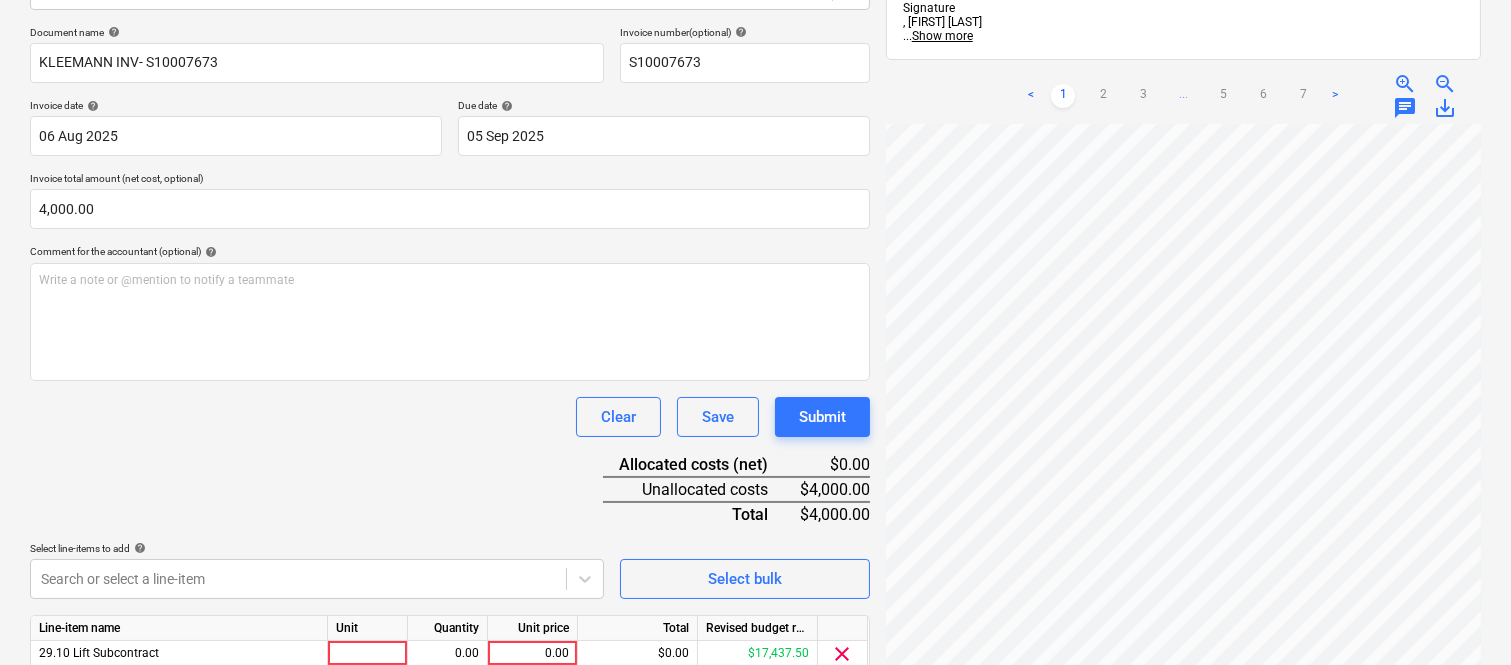 scroll, scrollTop: 367, scrollLeft: 0, axis: vertical 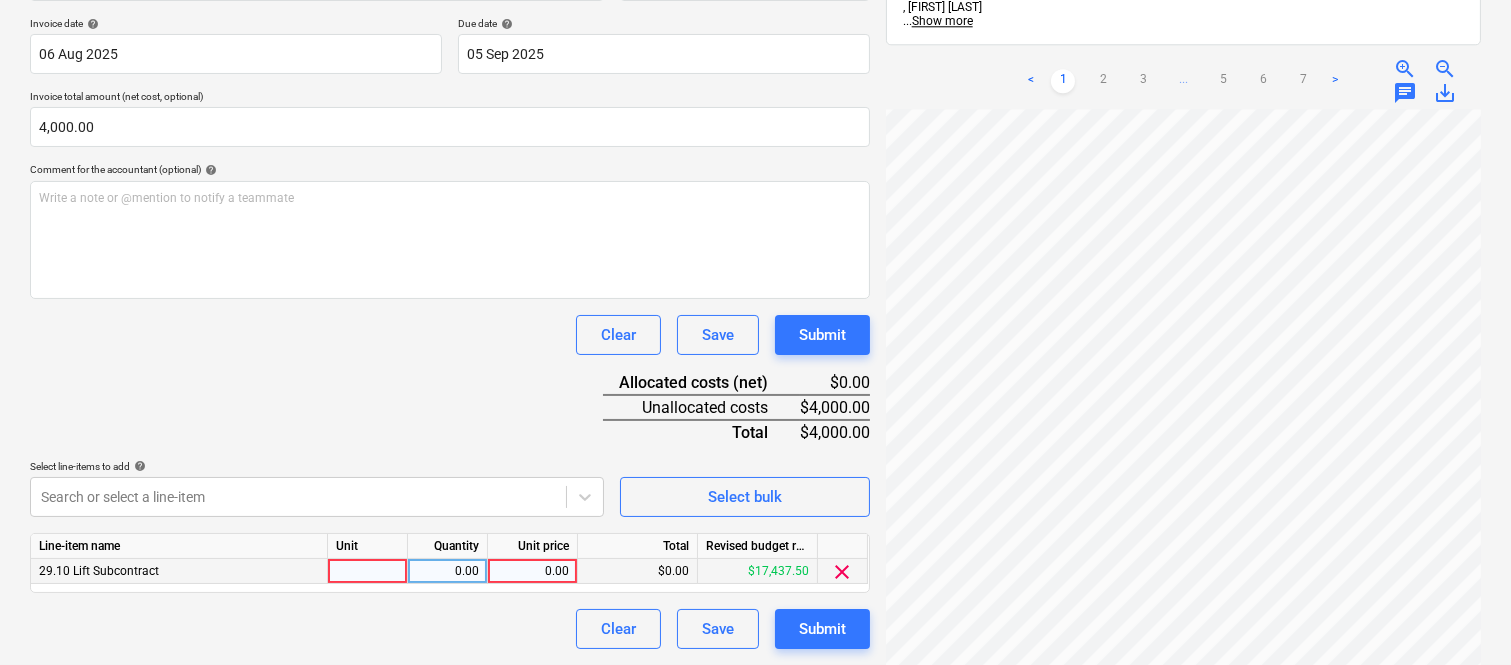 click at bounding box center [368, 571] 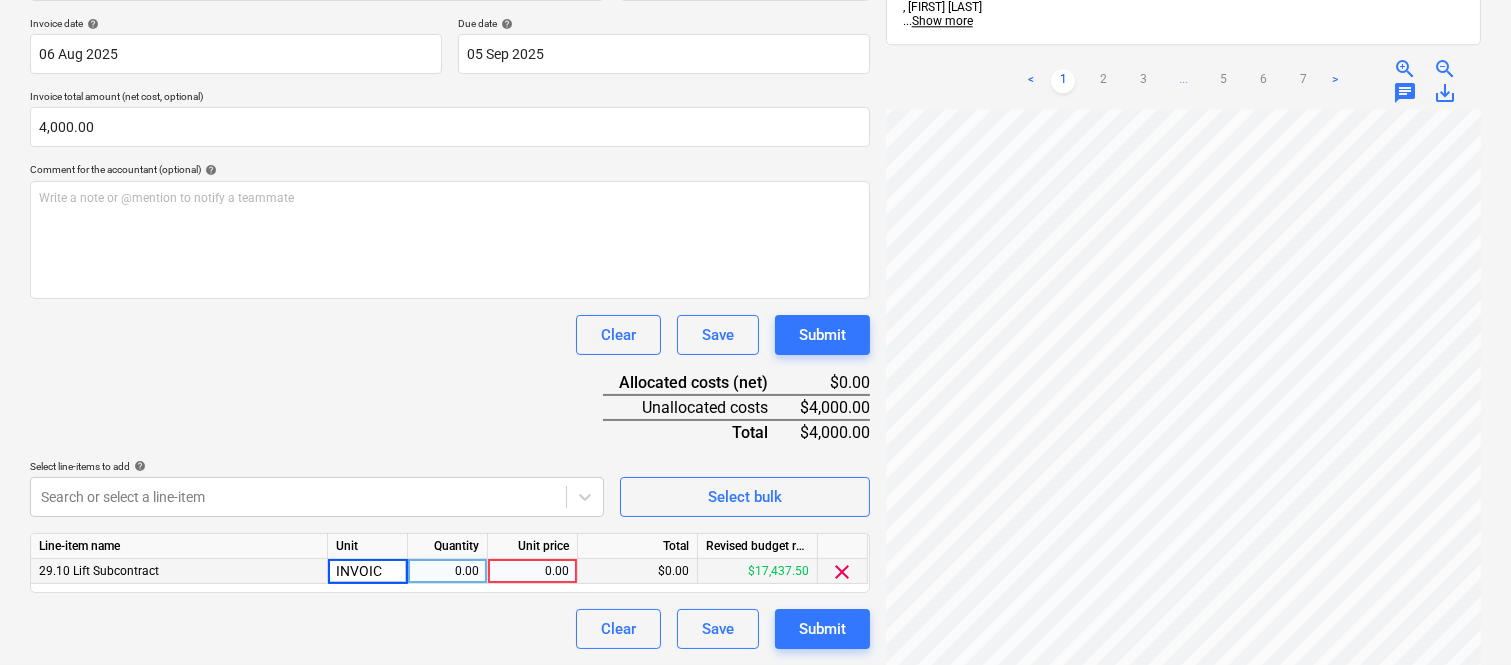 type on "INVOICE" 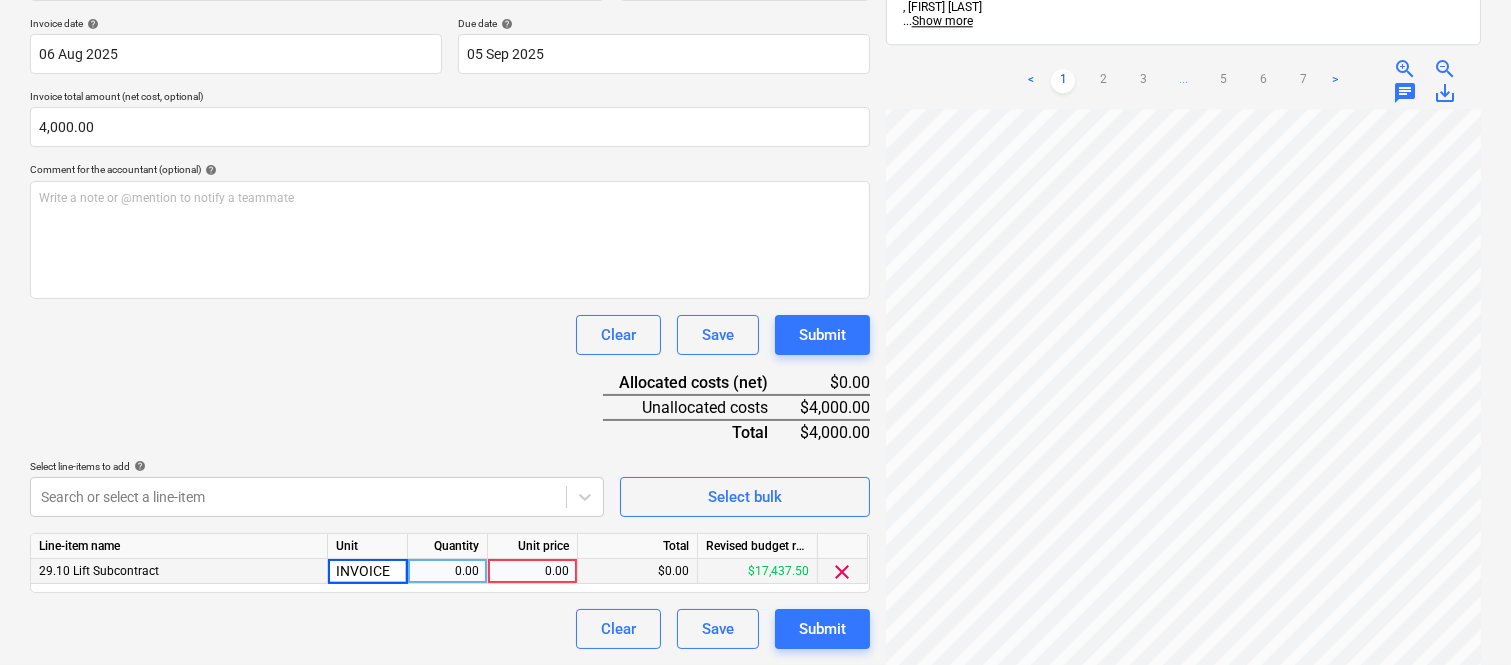click on "0.00" at bounding box center (447, 571) 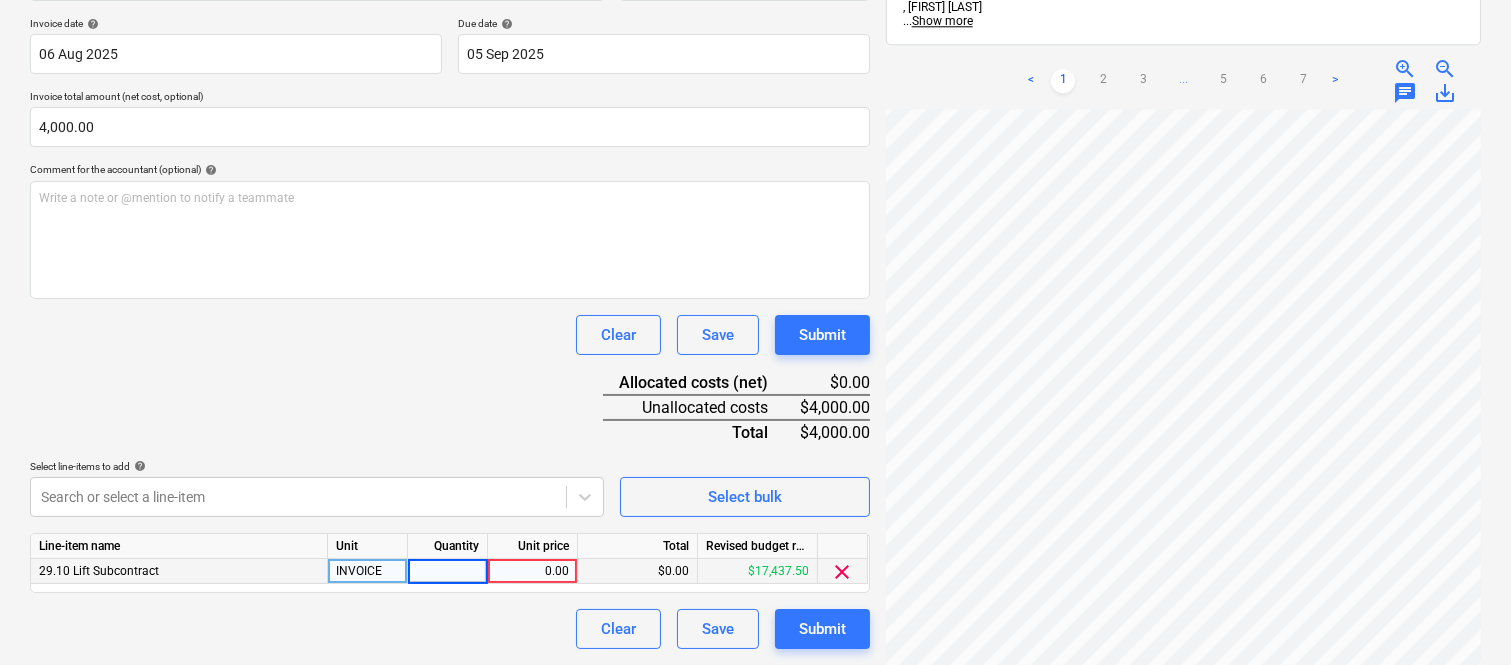 type on "1" 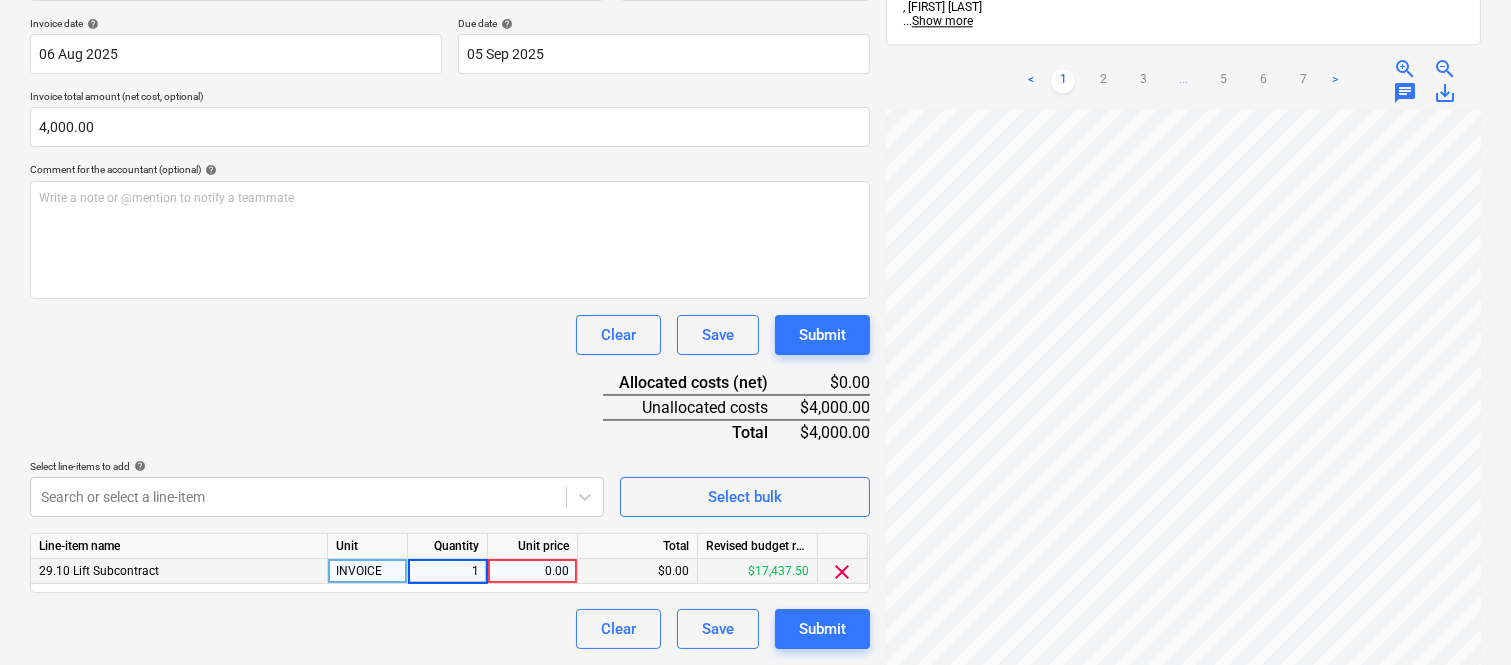 click on "0.00" at bounding box center (532, 571) 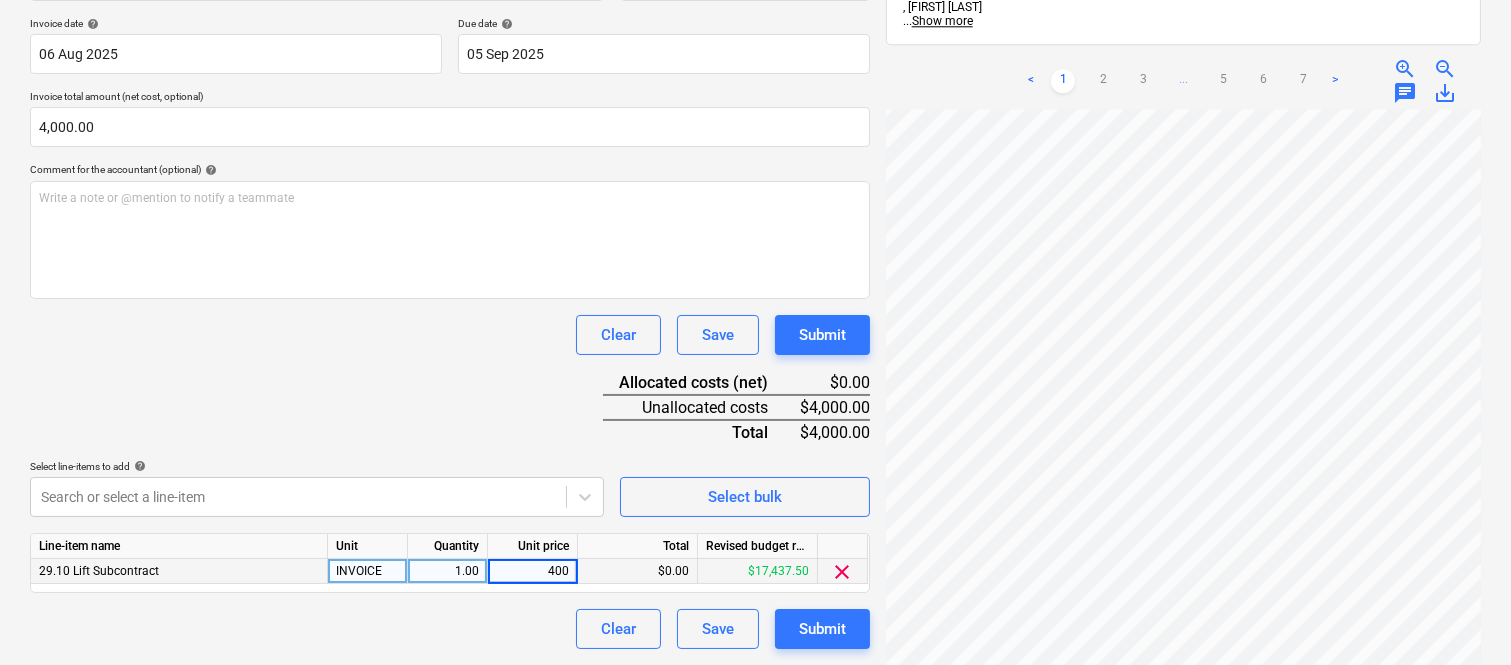 type on "4000" 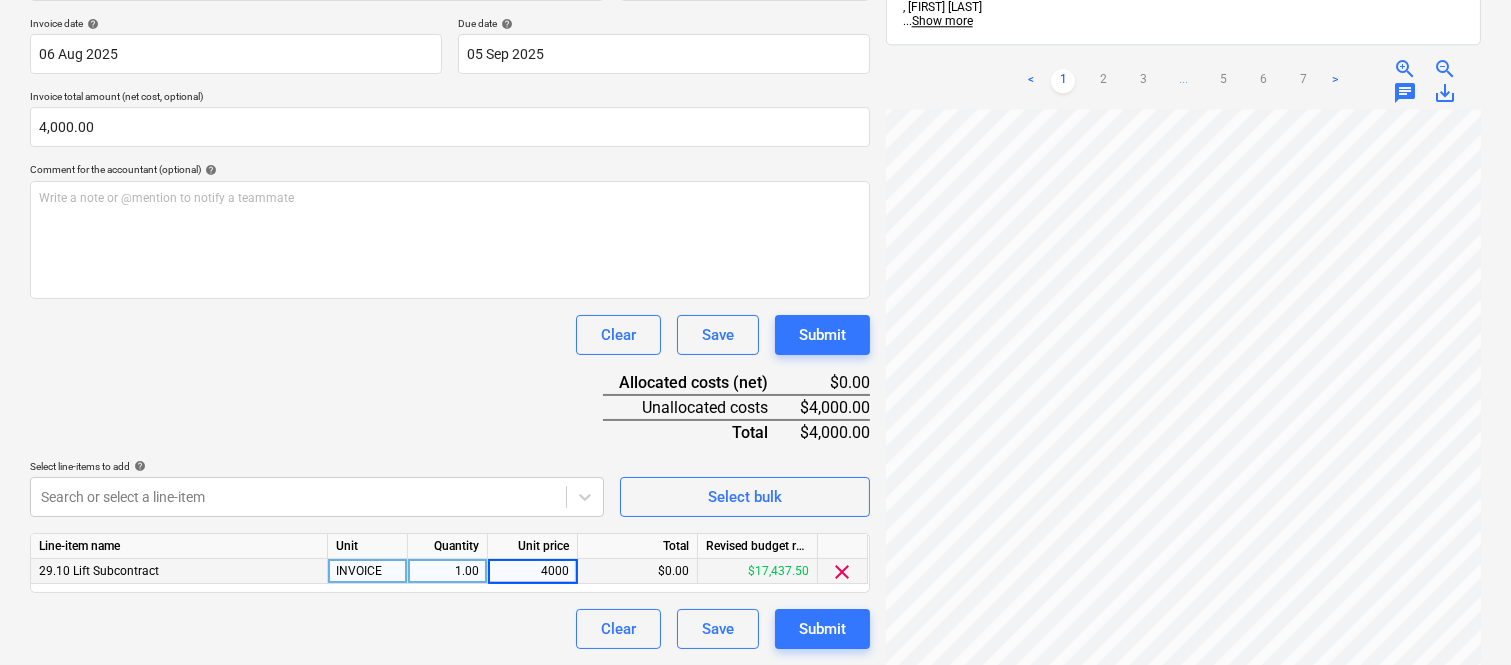 click on "Clear Save Submit" at bounding box center [450, 629] 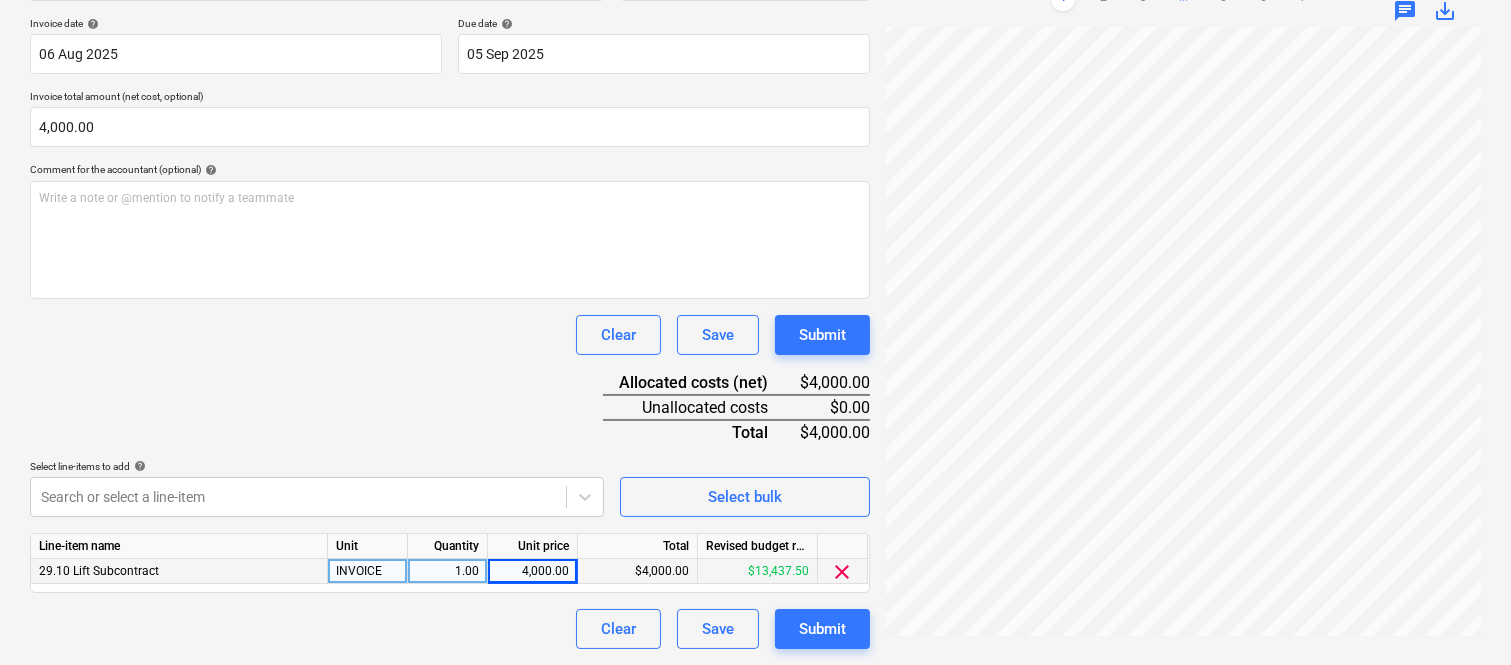 scroll, scrollTop: 0, scrollLeft: 0, axis: both 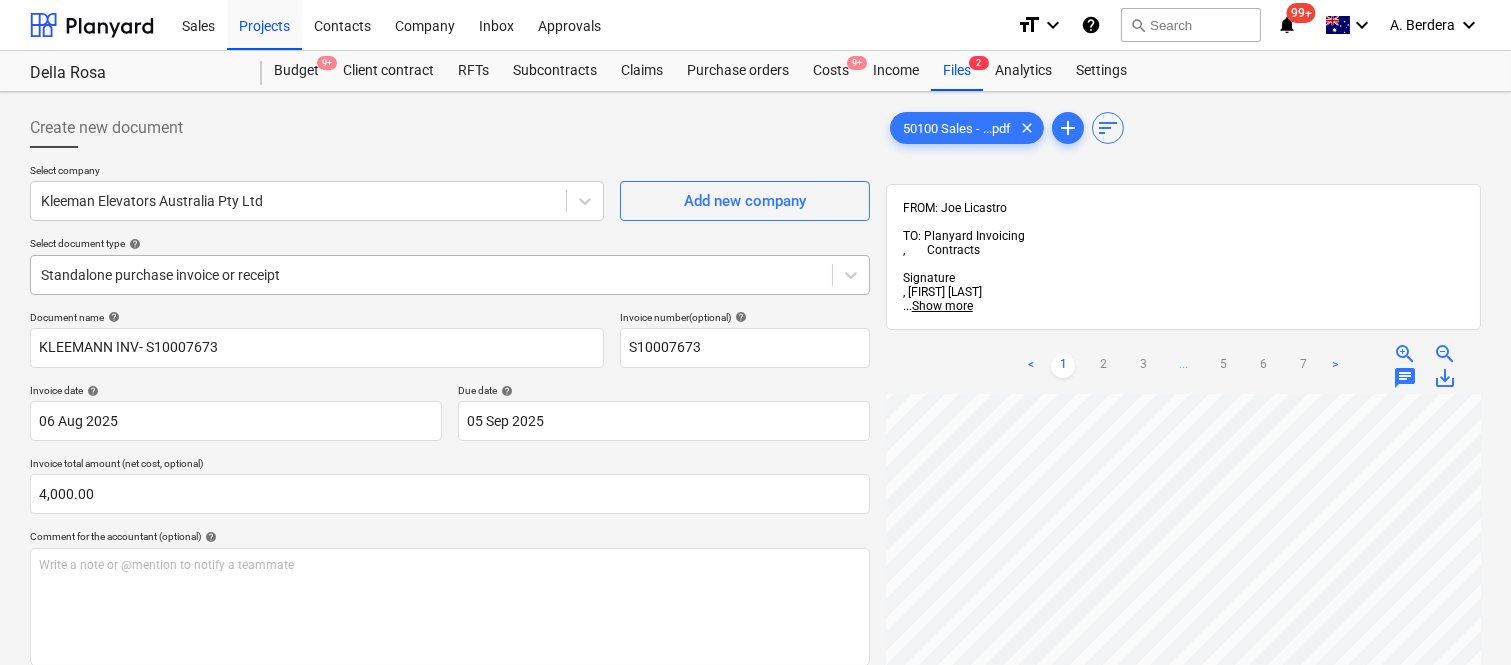 click at bounding box center (431, 275) 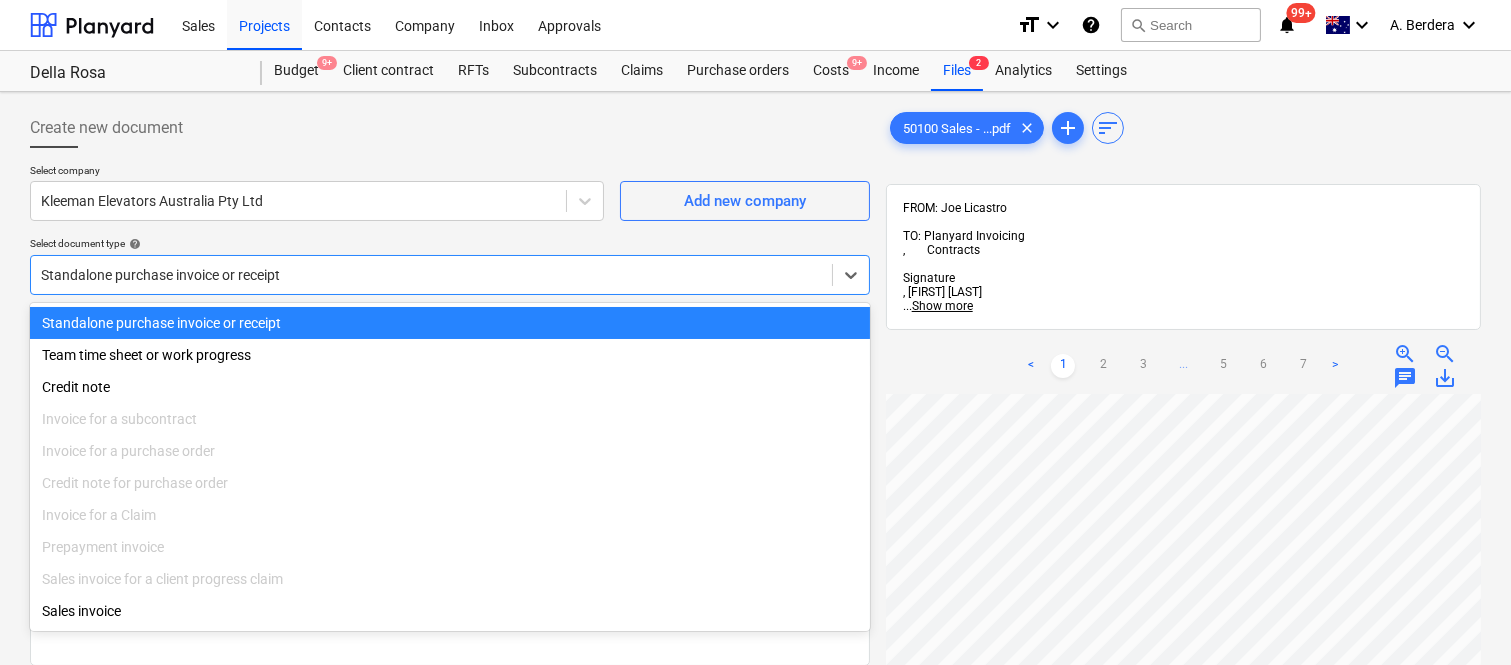 click on "Standalone purchase invoice or receipt" at bounding box center (450, 323) 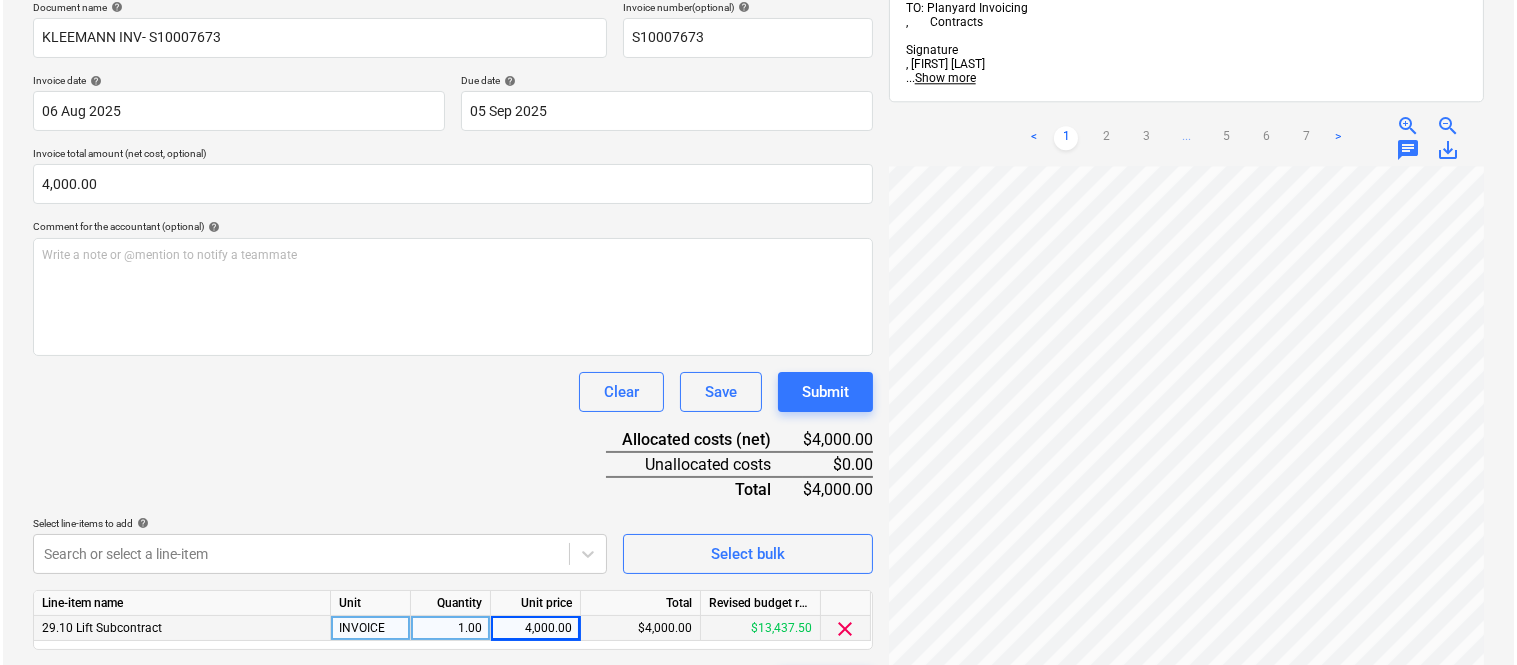 scroll, scrollTop: 367, scrollLeft: 0, axis: vertical 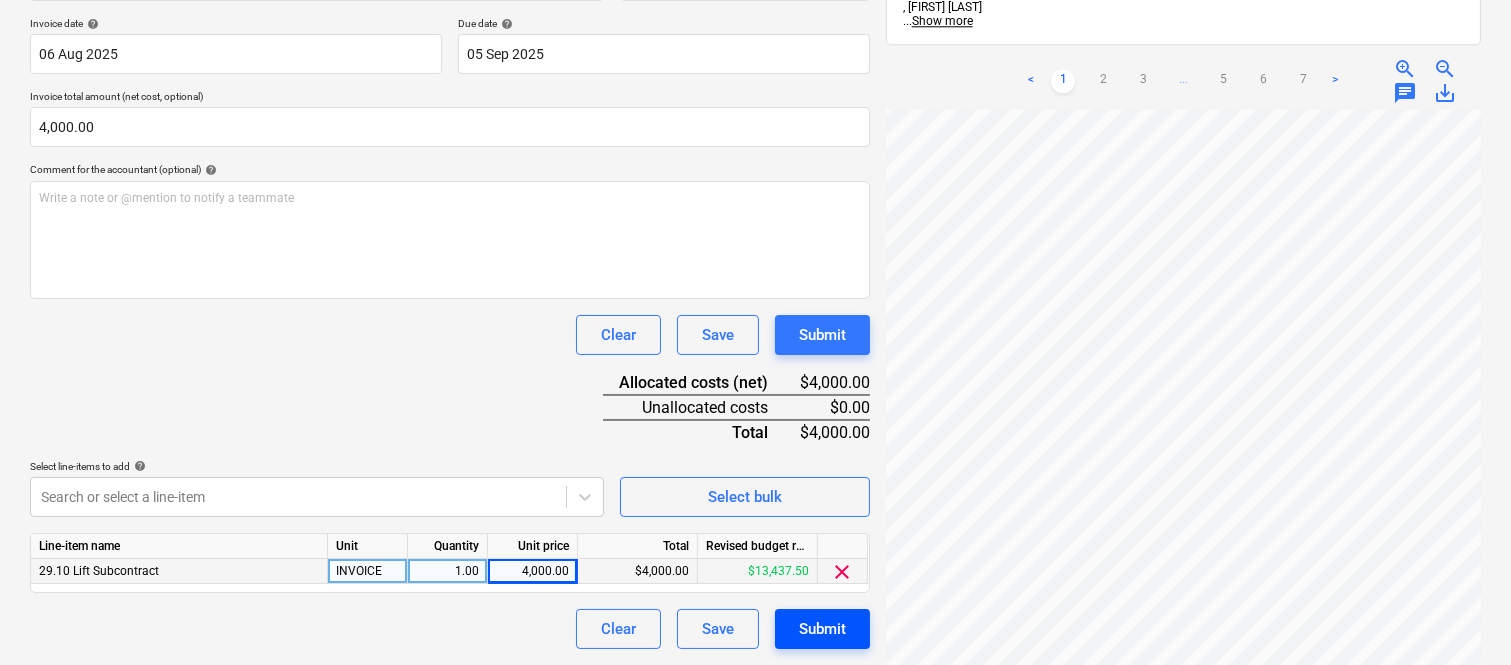 click on "Submit" at bounding box center (822, 629) 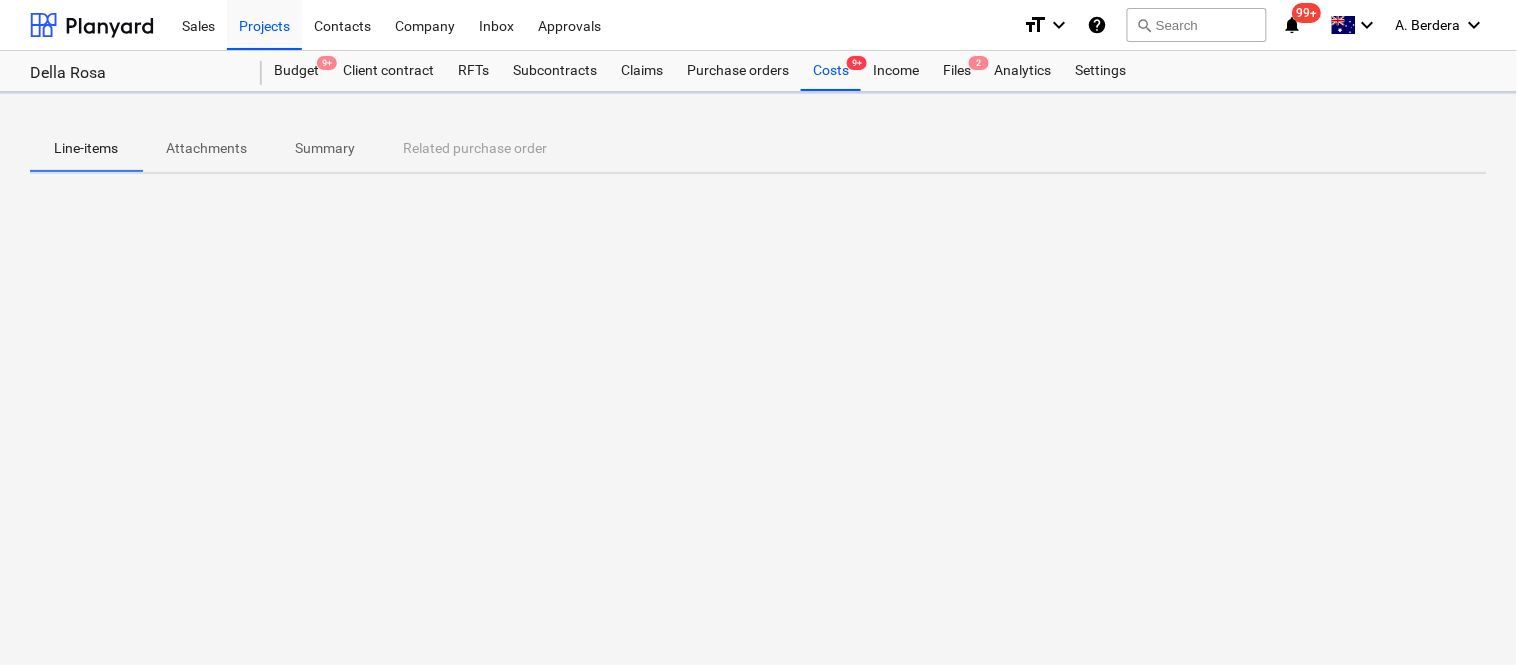 scroll, scrollTop: 0, scrollLeft: 0, axis: both 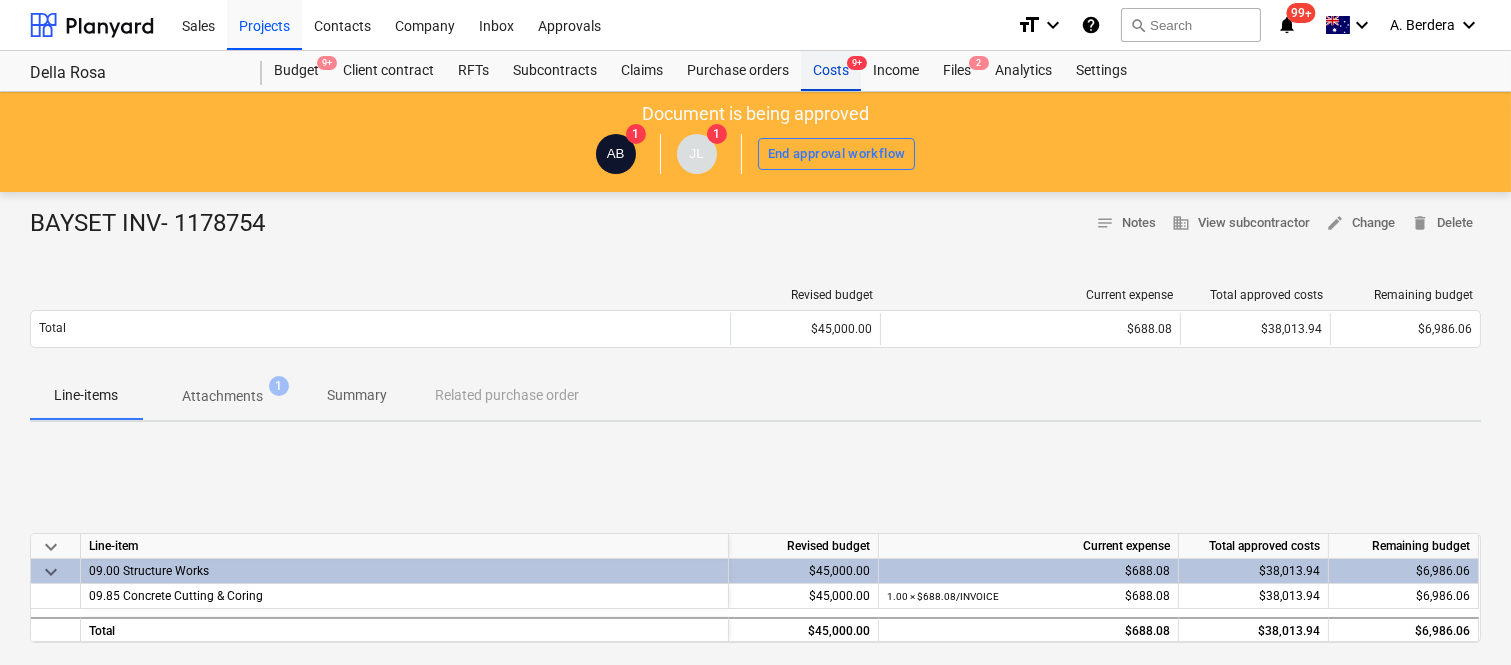 click on "Costs 9+" at bounding box center (831, 71) 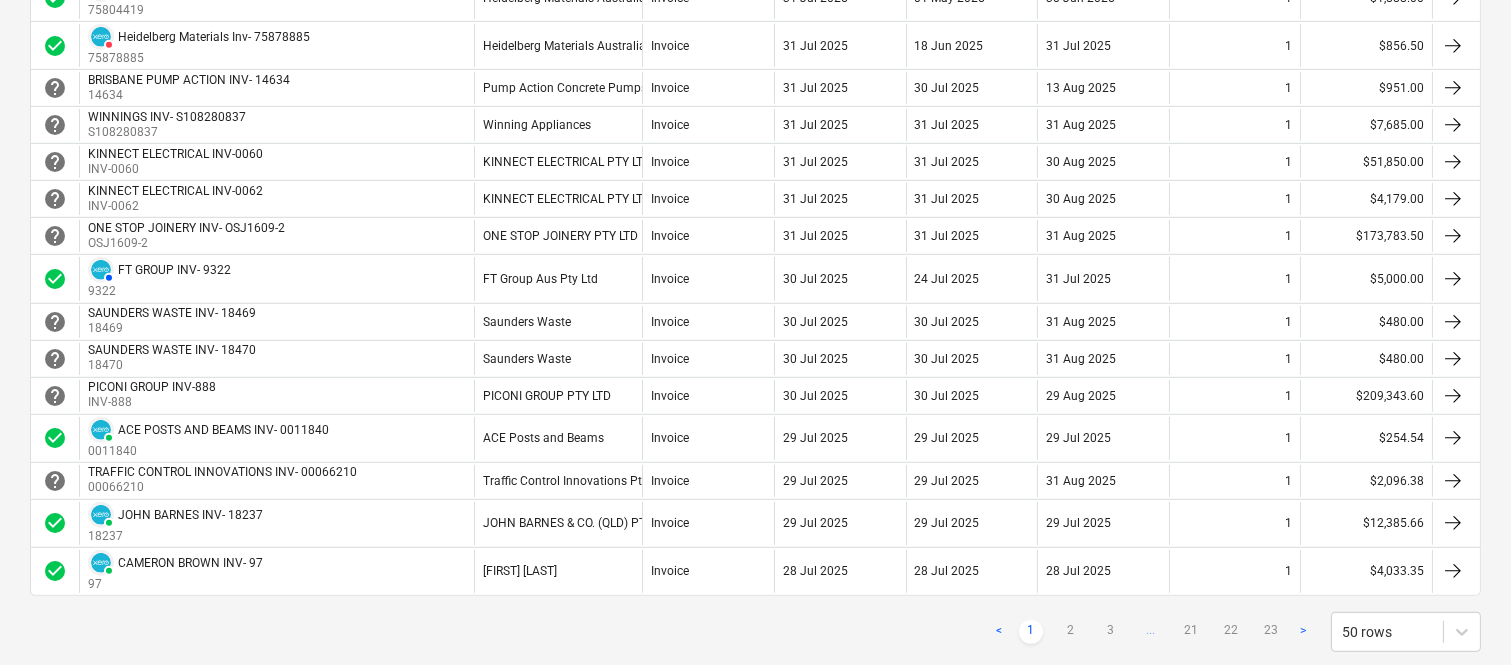 scroll, scrollTop: 1822, scrollLeft: 0, axis: vertical 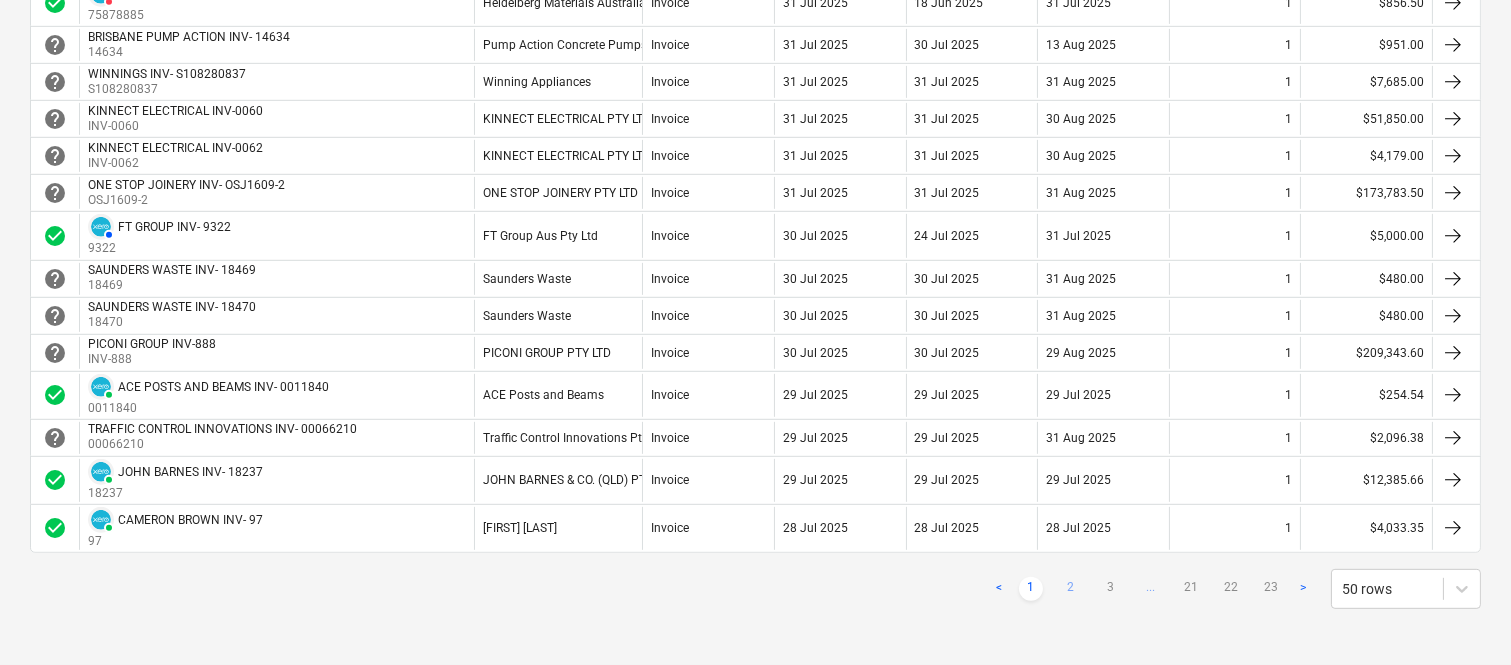 click on "2" at bounding box center (1071, 589) 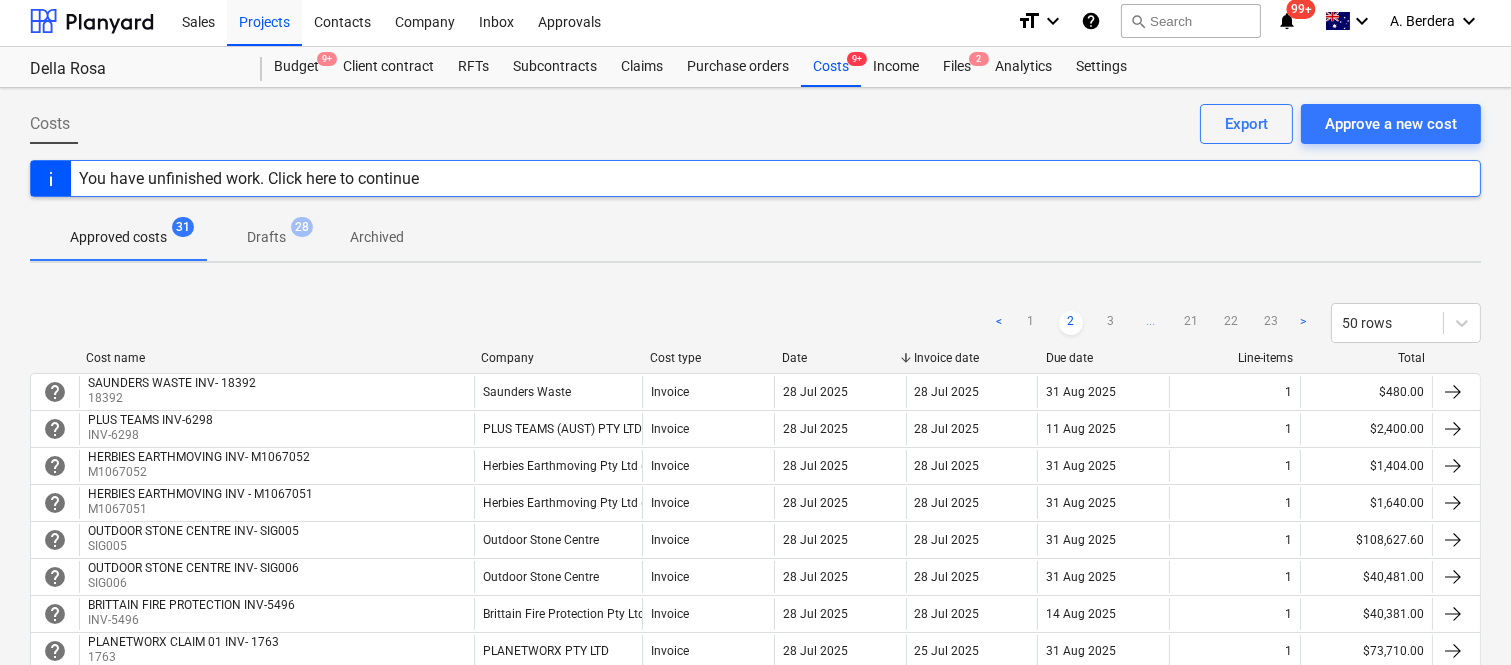 scroll, scrollTop: 0, scrollLeft: 0, axis: both 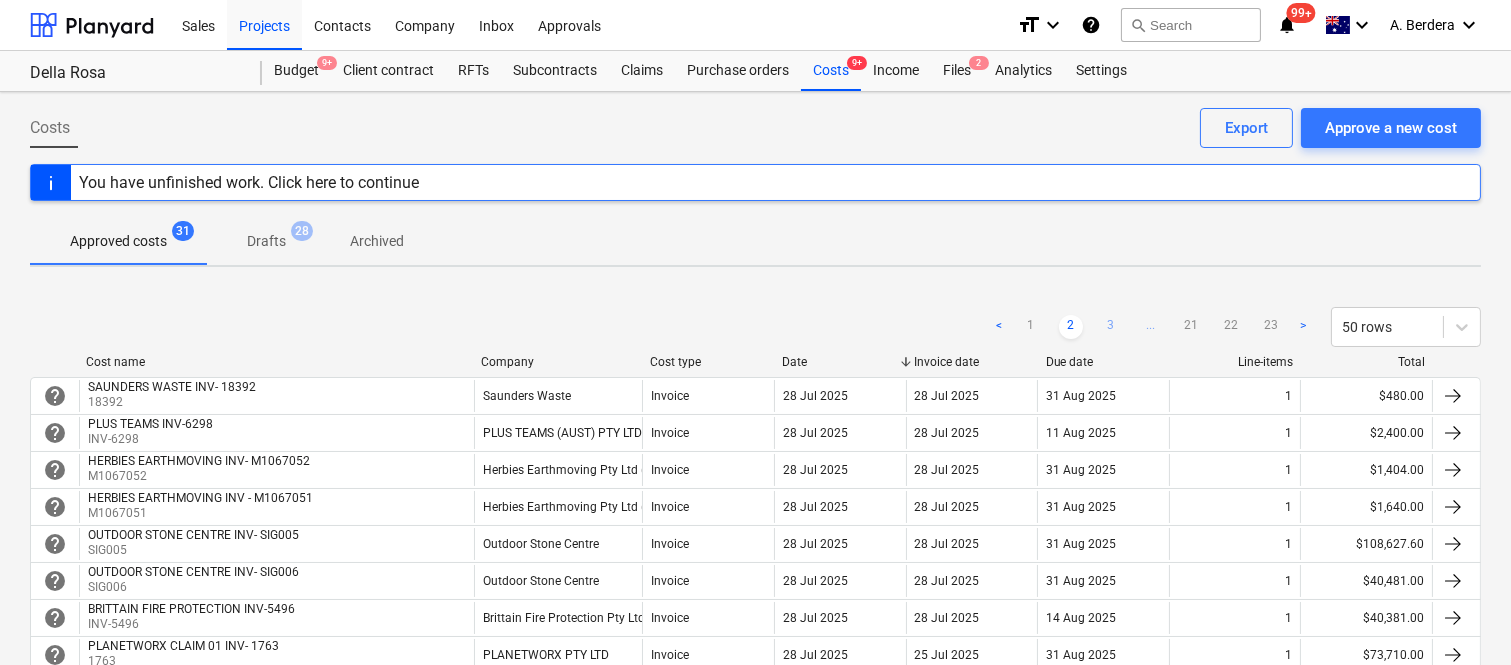 click on "3" at bounding box center [1111, 327] 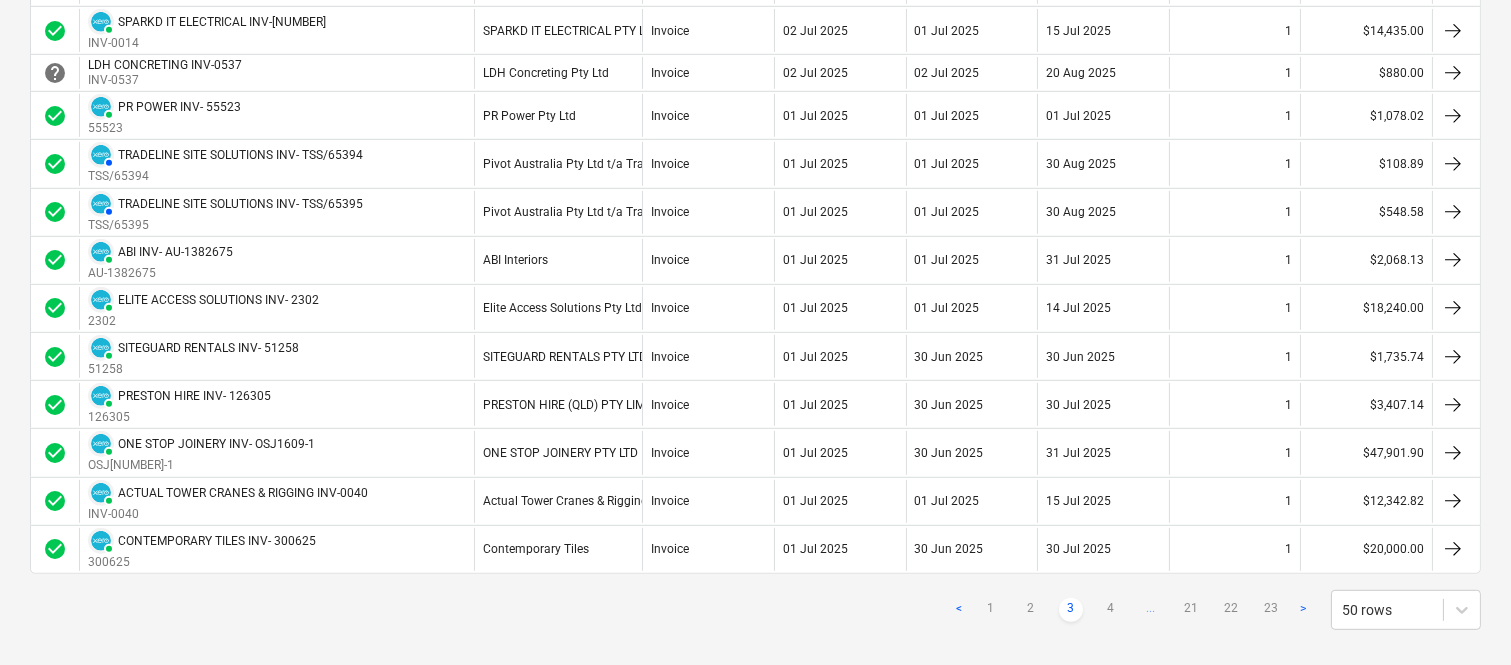 scroll, scrollTop: 2025, scrollLeft: 0, axis: vertical 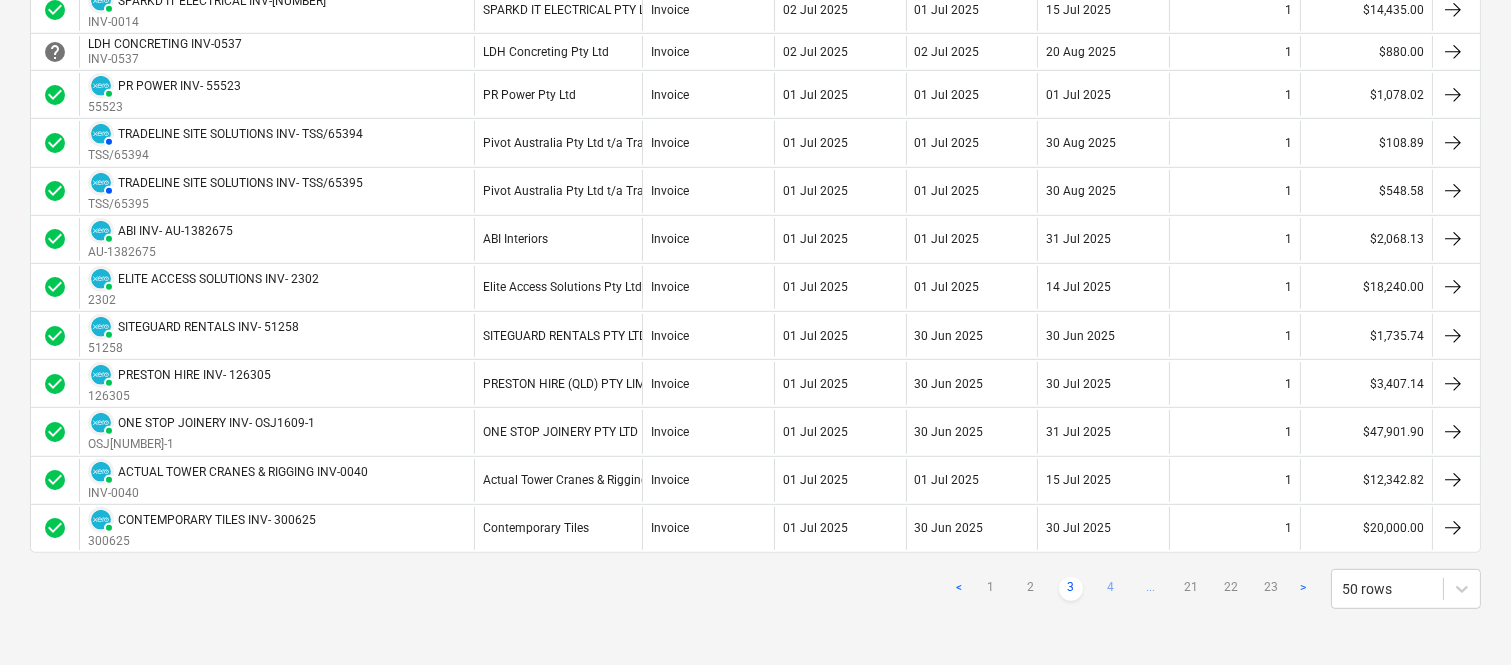 click on "4" at bounding box center [1111, 589] 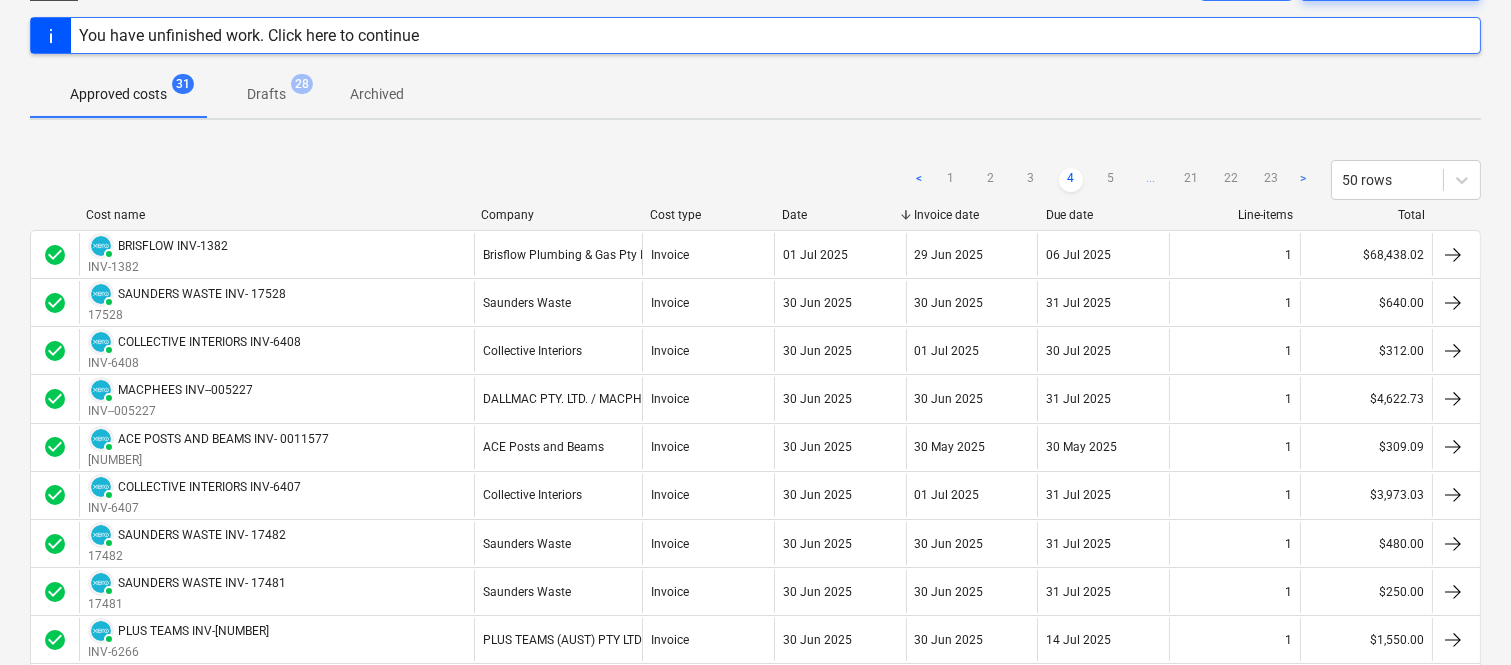 scroll, scrollTop: 103, scrollLeft: 0, axis: vertical 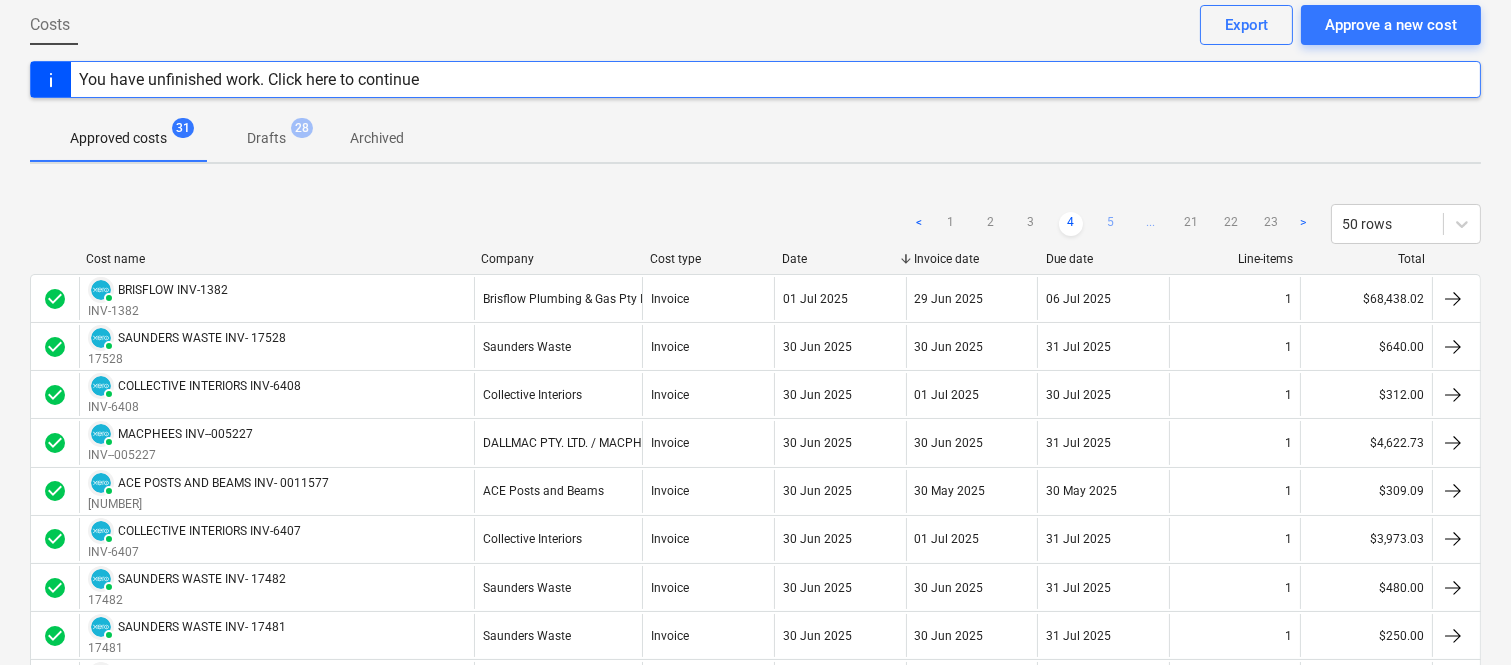 click on "5" at bounding box center (1111, 224) 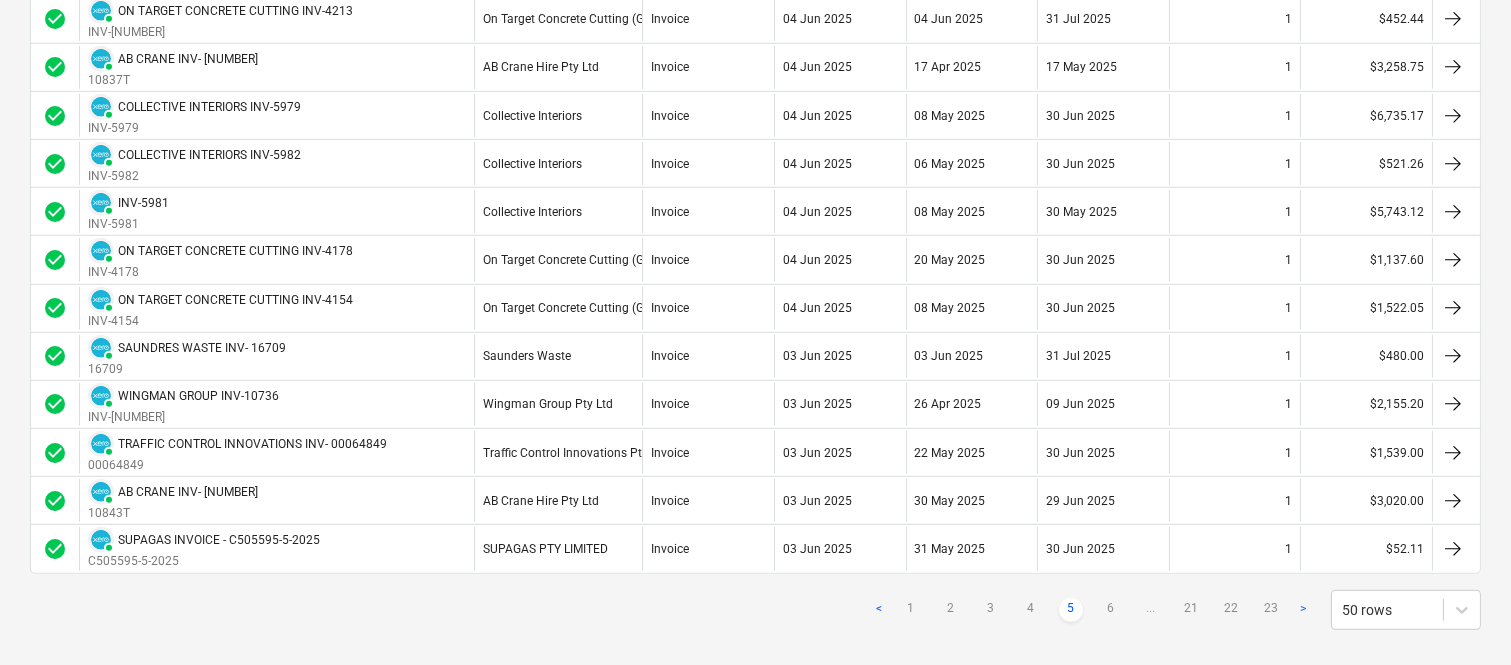 scroll, scrollTop: 2214, scrollLeft: 0, axis: vertical 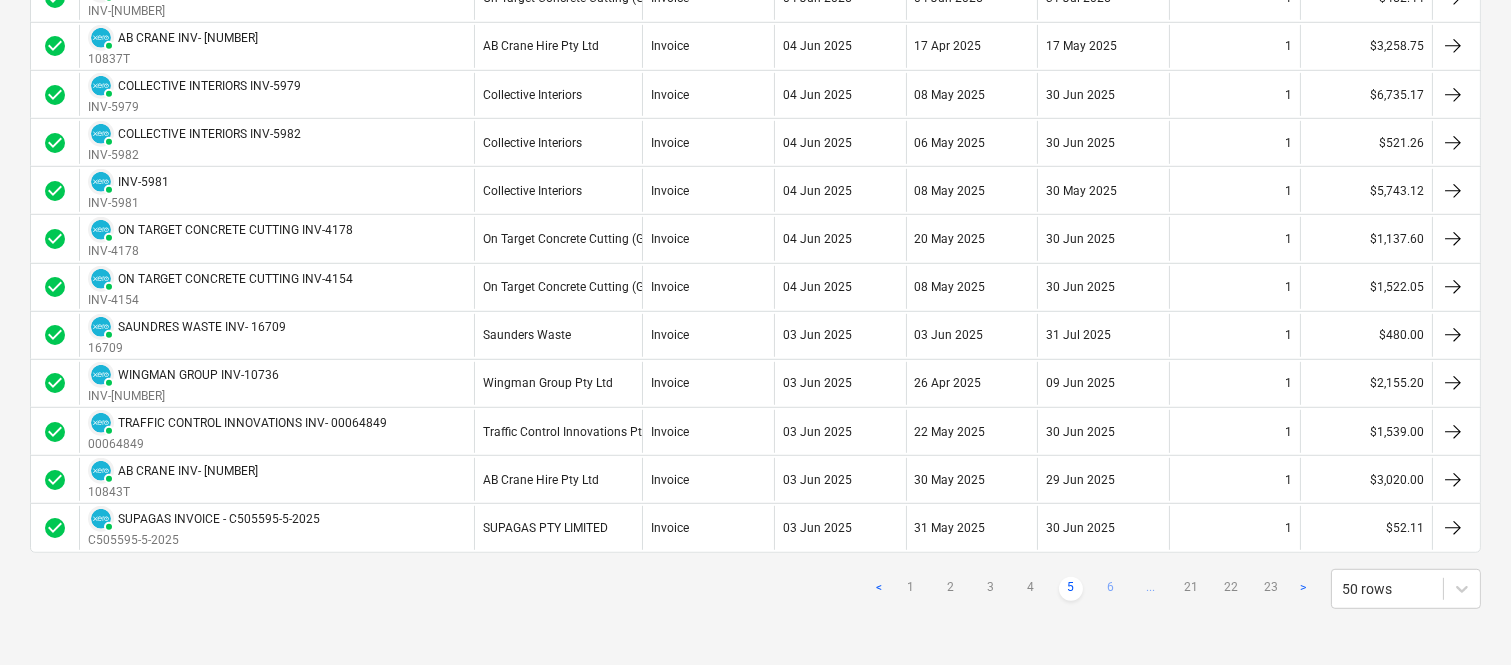 click on "6" at bounding box center (1111, 589) 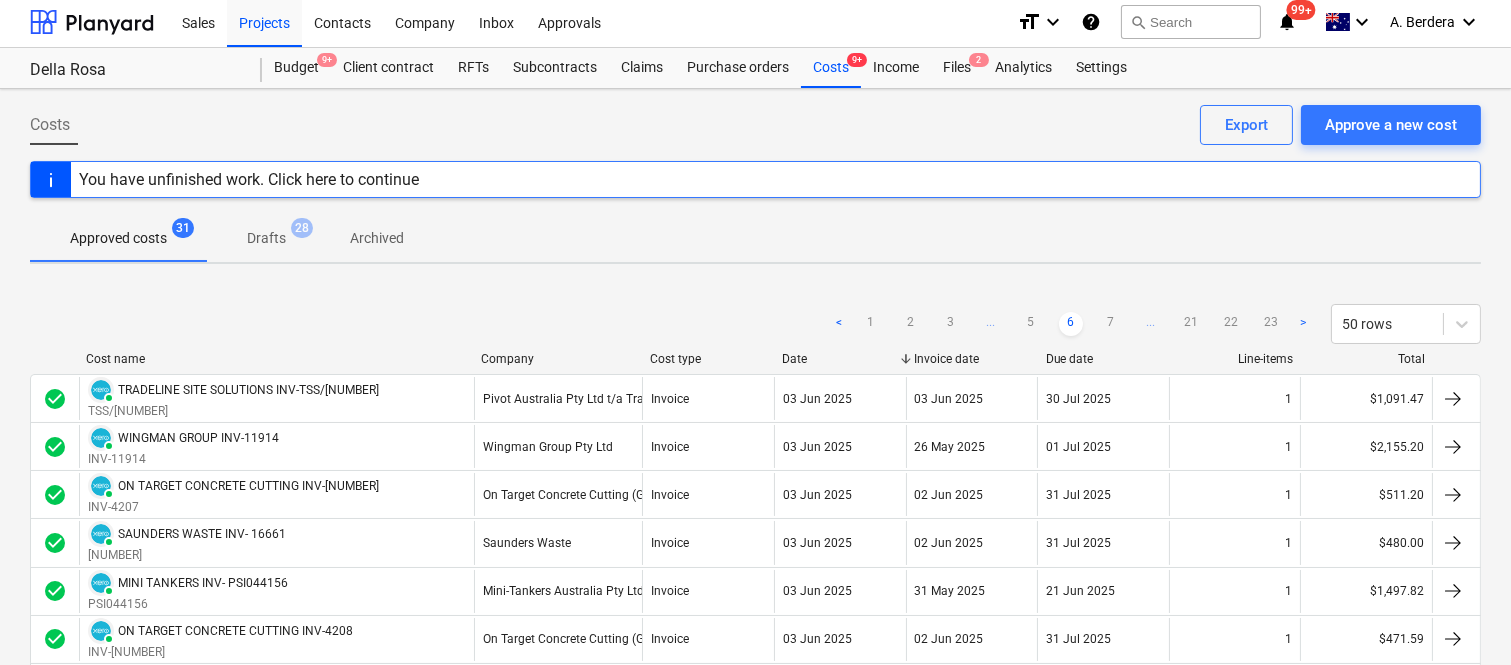 scroll, scrollTop: 0, scrollLeft: 0, axis: both 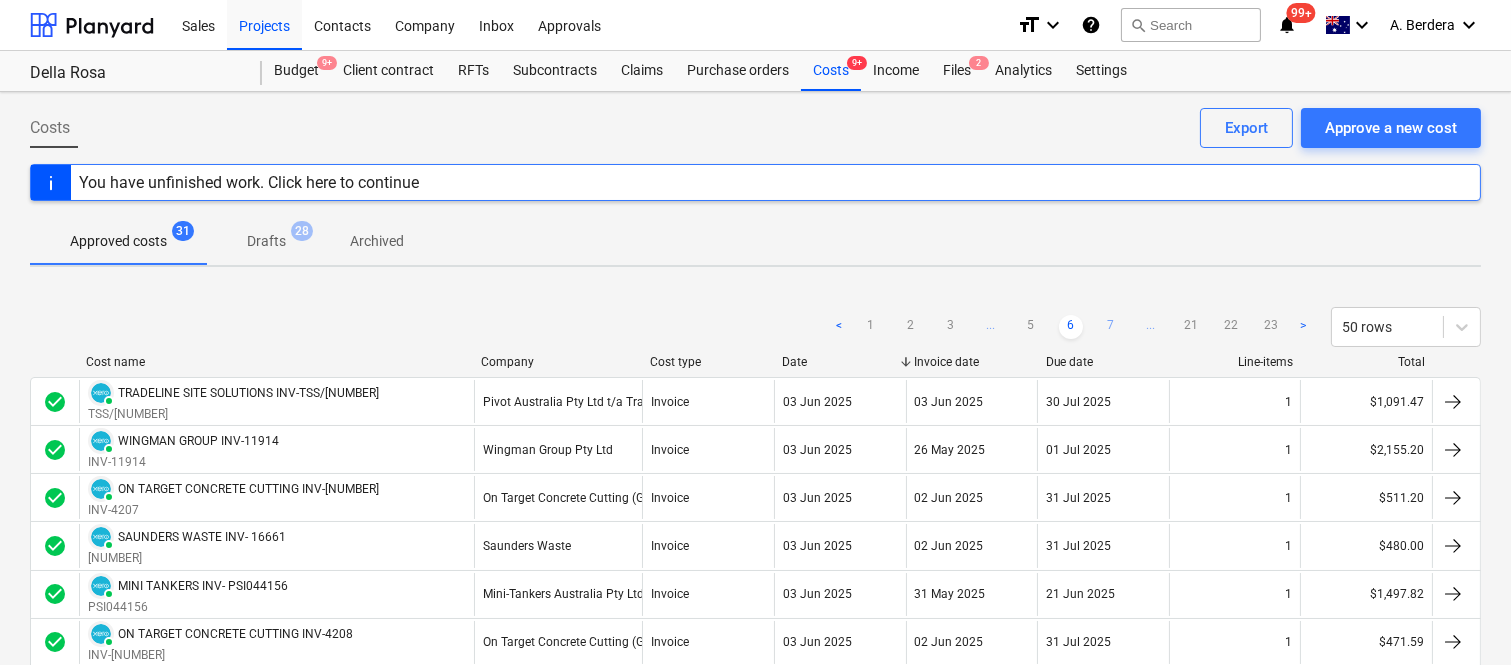 click on "7" at bounding box center (1111, 327) 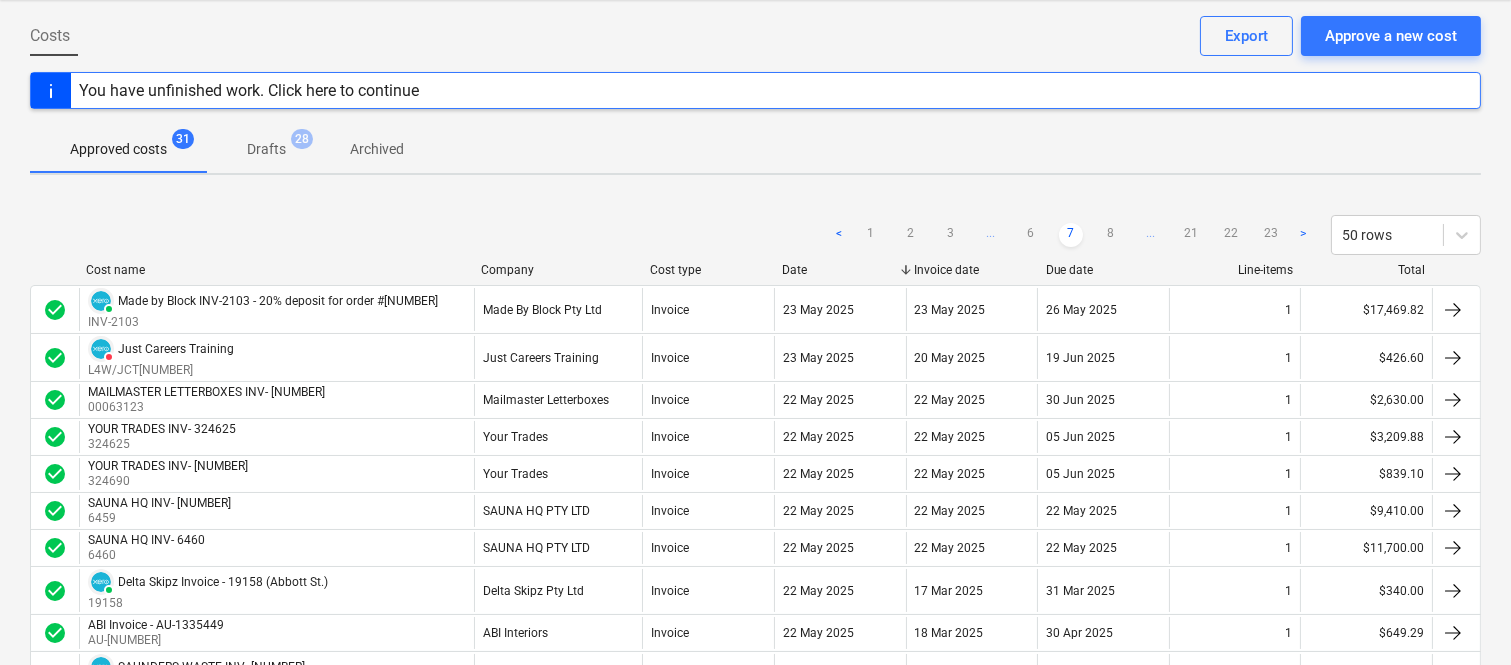 scroll, scrollTop: 88, scrollLeft: 0, axis: vertical 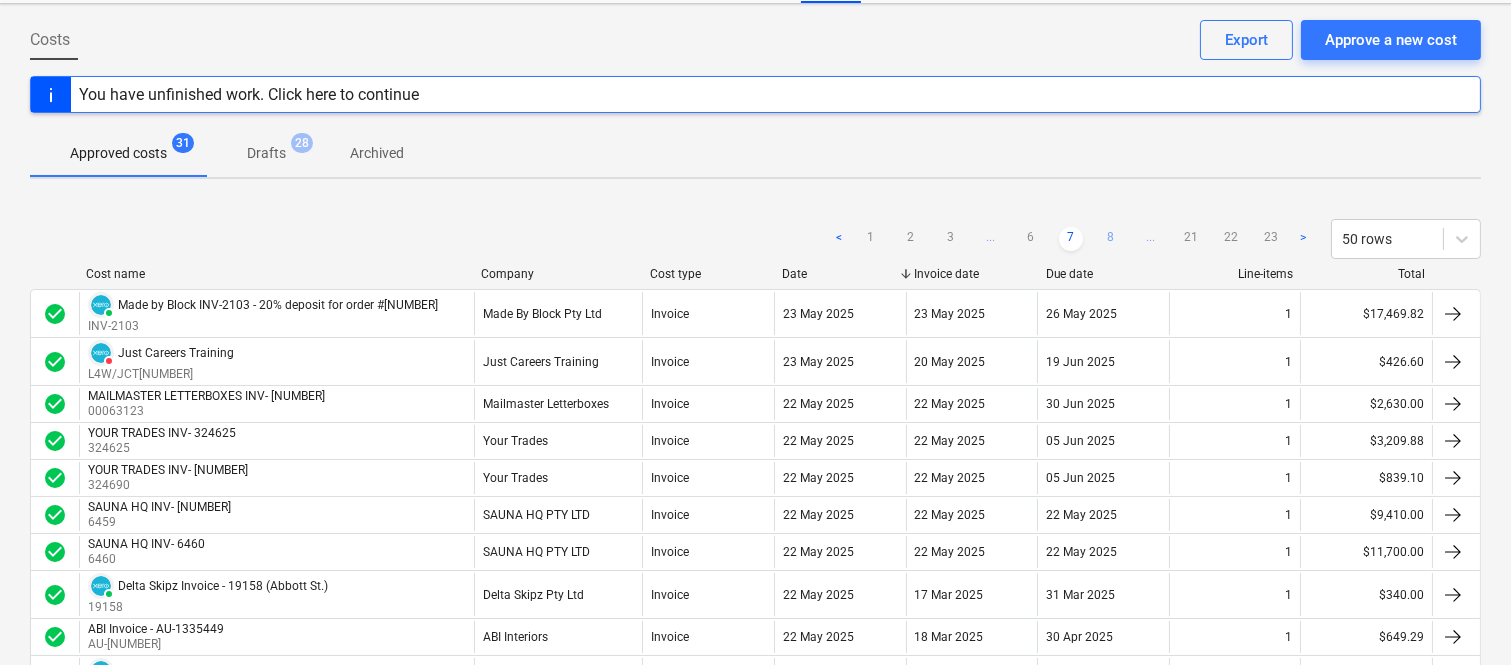 click on "8" at bounding box center [1111, 239] 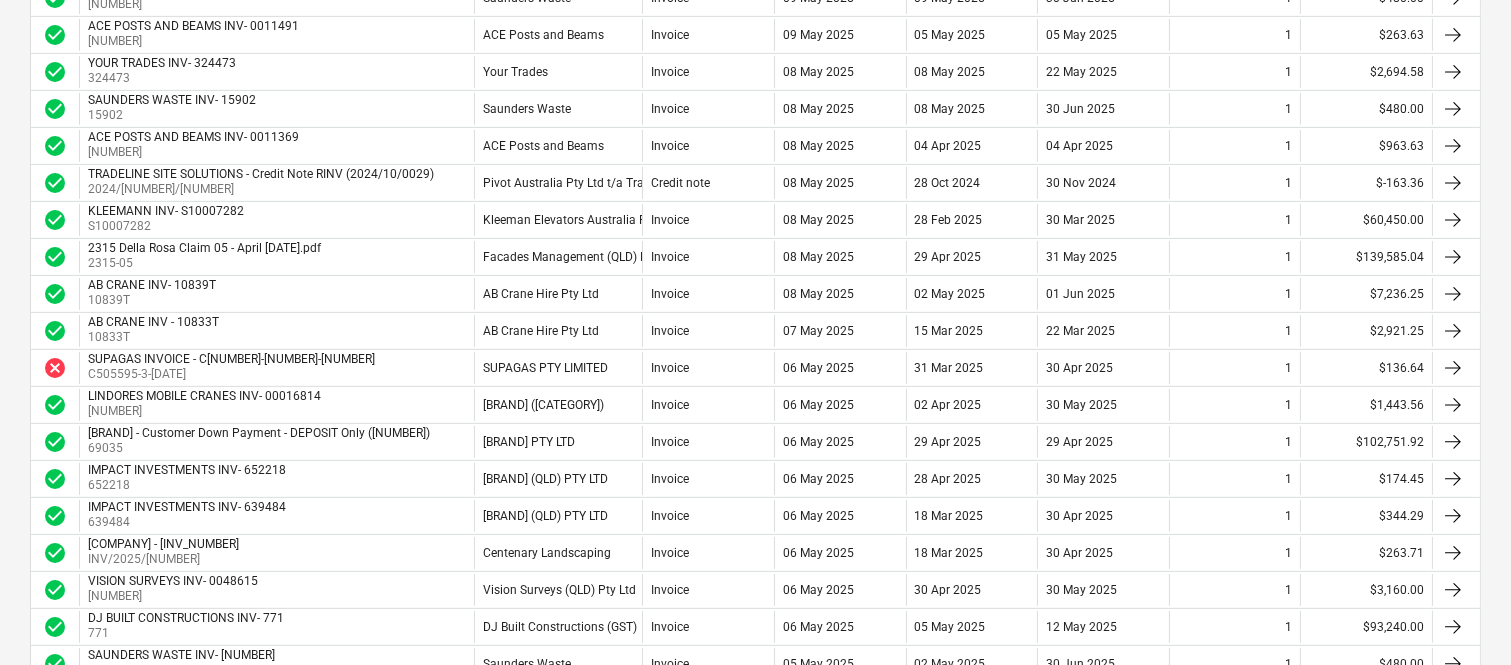 scroll, scrollTop: 1288, scrollLeft: 0, axis: vertical 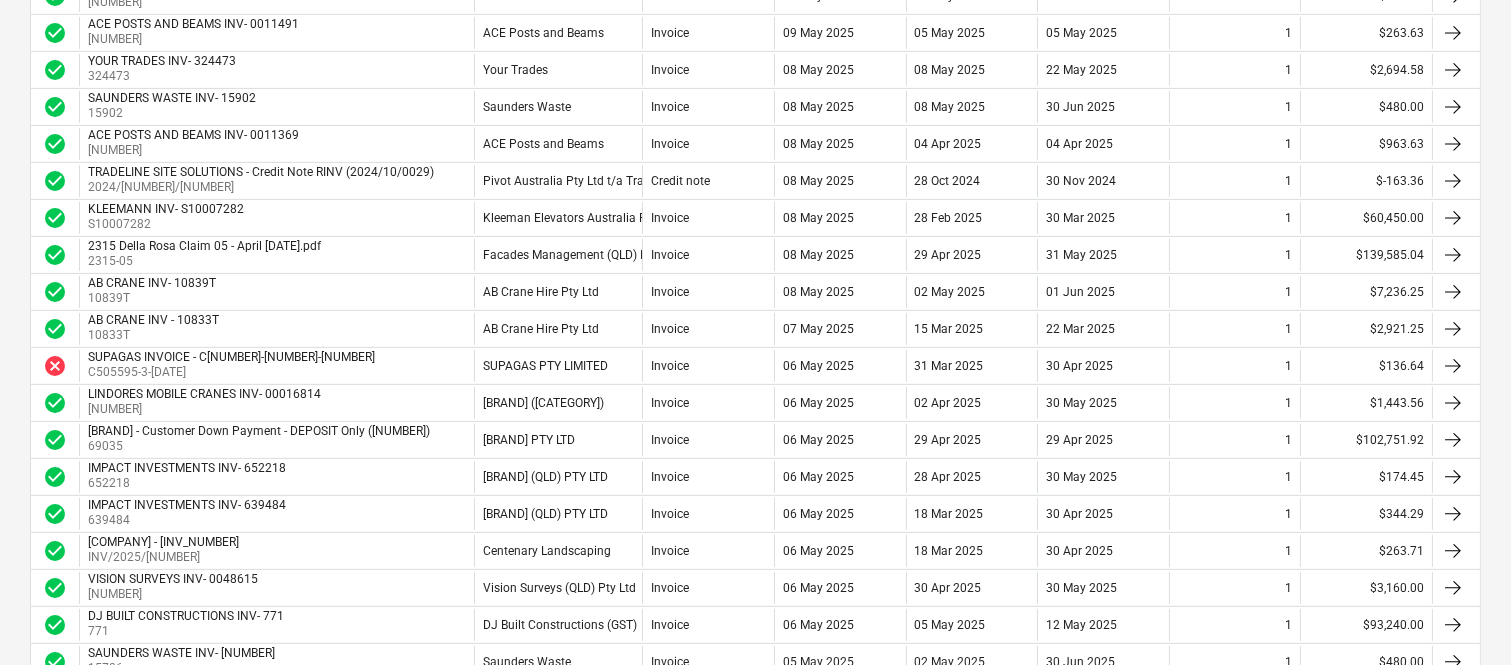click on "30 Mar 2025" at bounding box center (1103, 218) 